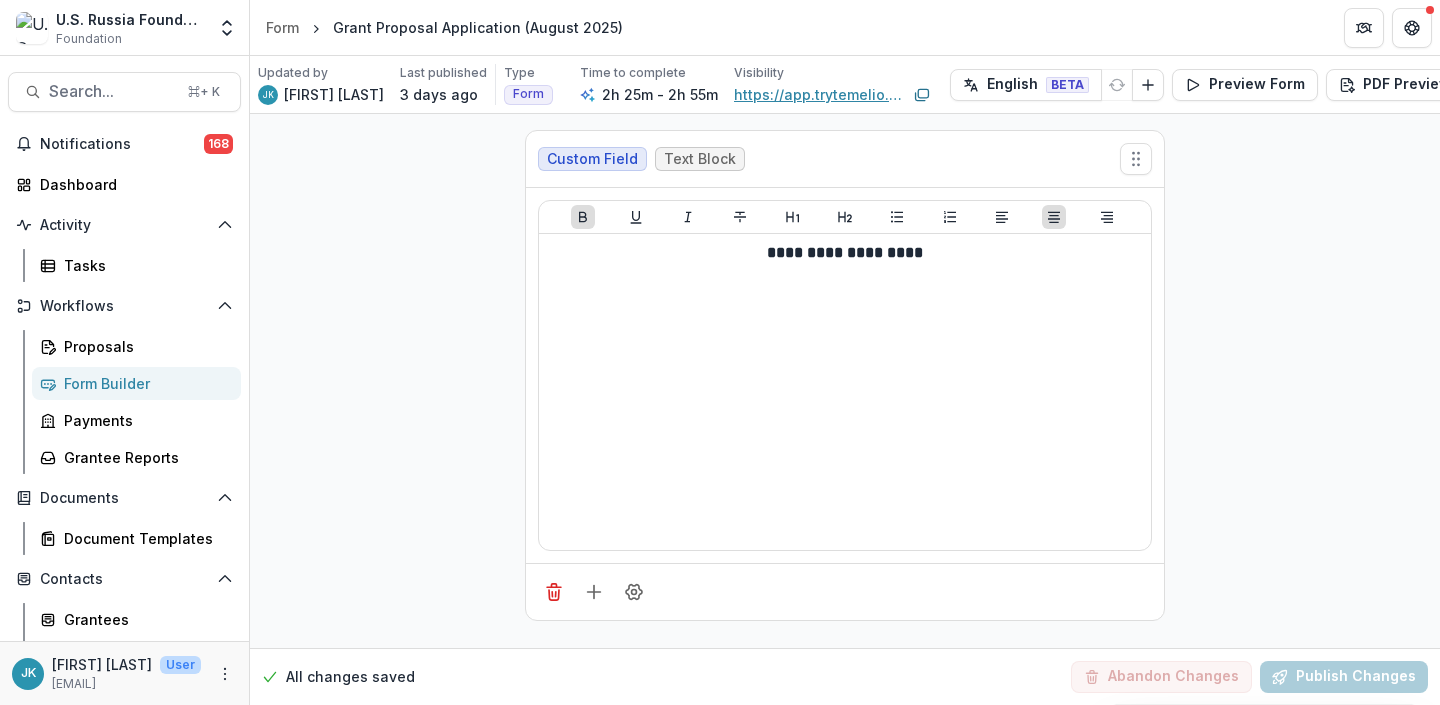 scroll, scrollTop: 0, scrollLeft: 0, axis: both 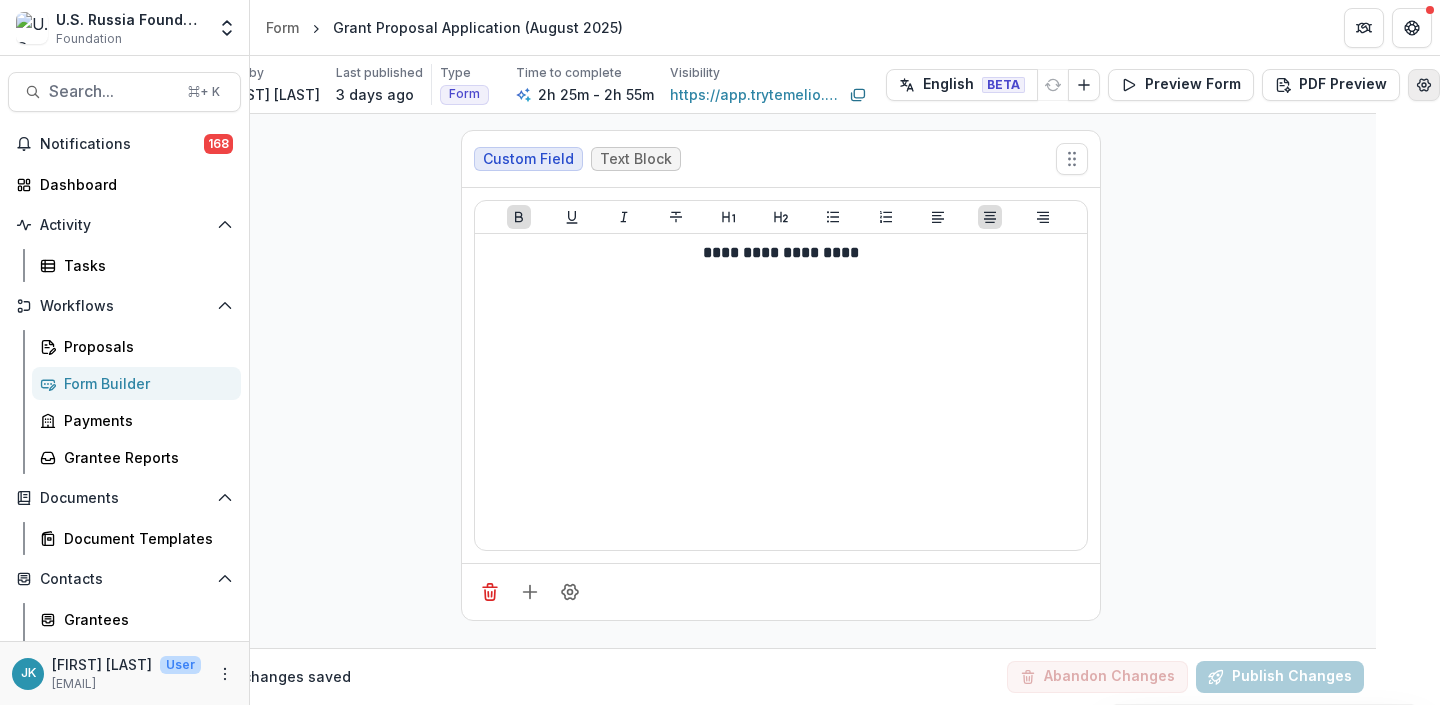 click 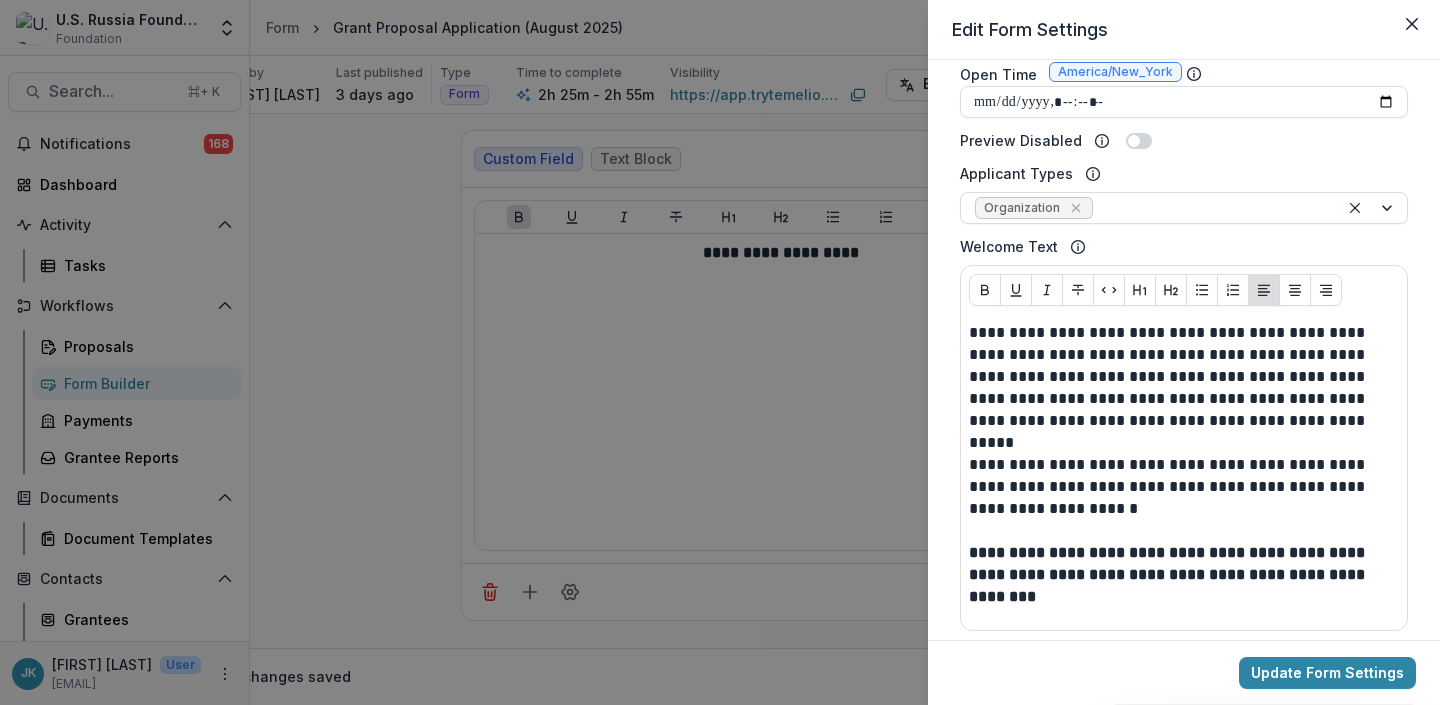 scroll, scrollTop: 870, scrollLeft: 0, axis: vertical 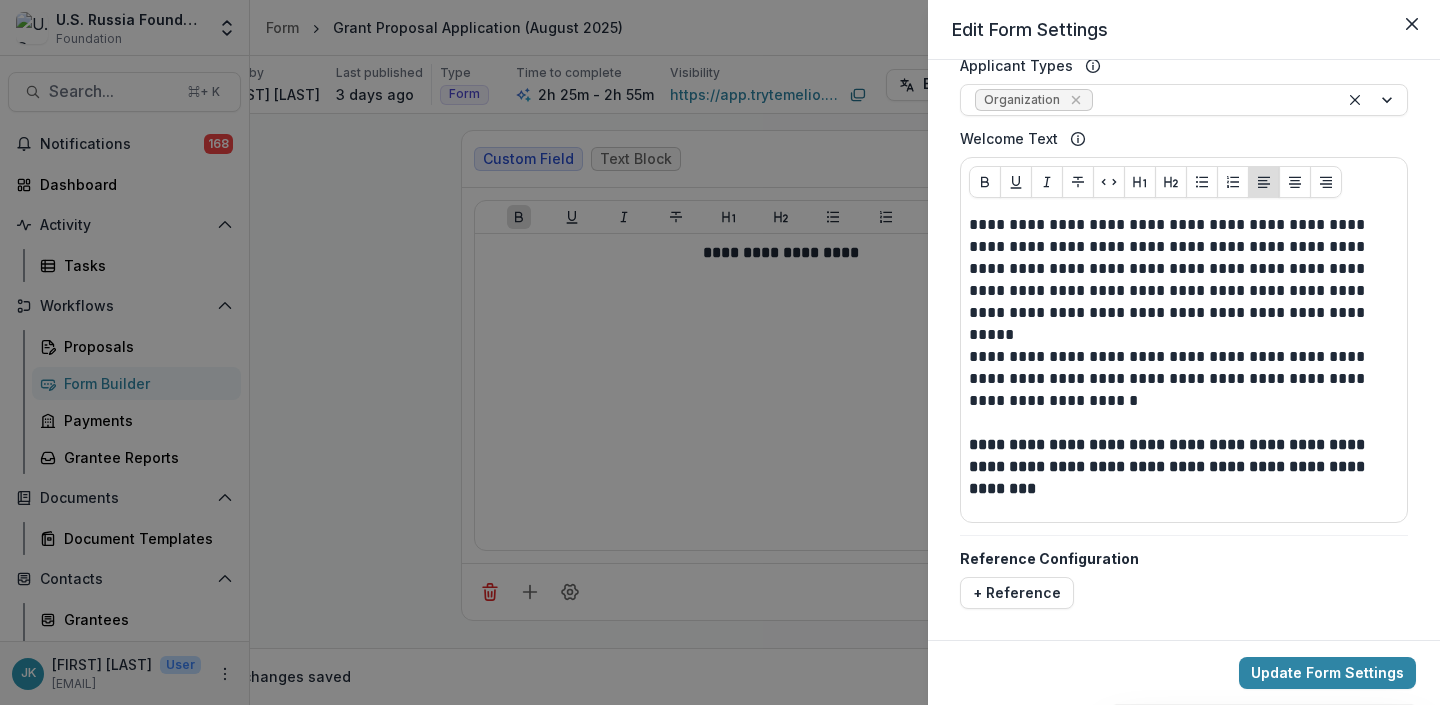 click on "**********" at bounding box center [720, 352] 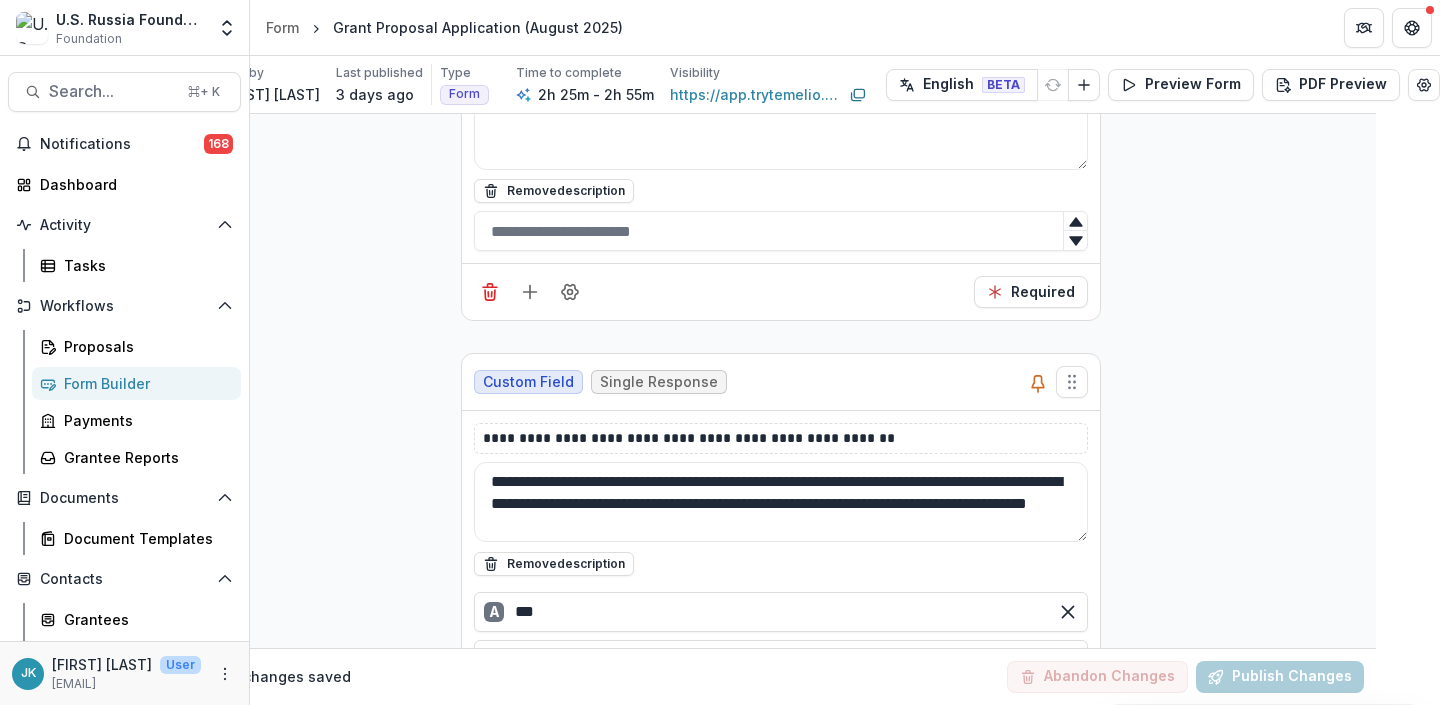 scroll, scrollTop: 1907, scrollLeft: 71, axis: both 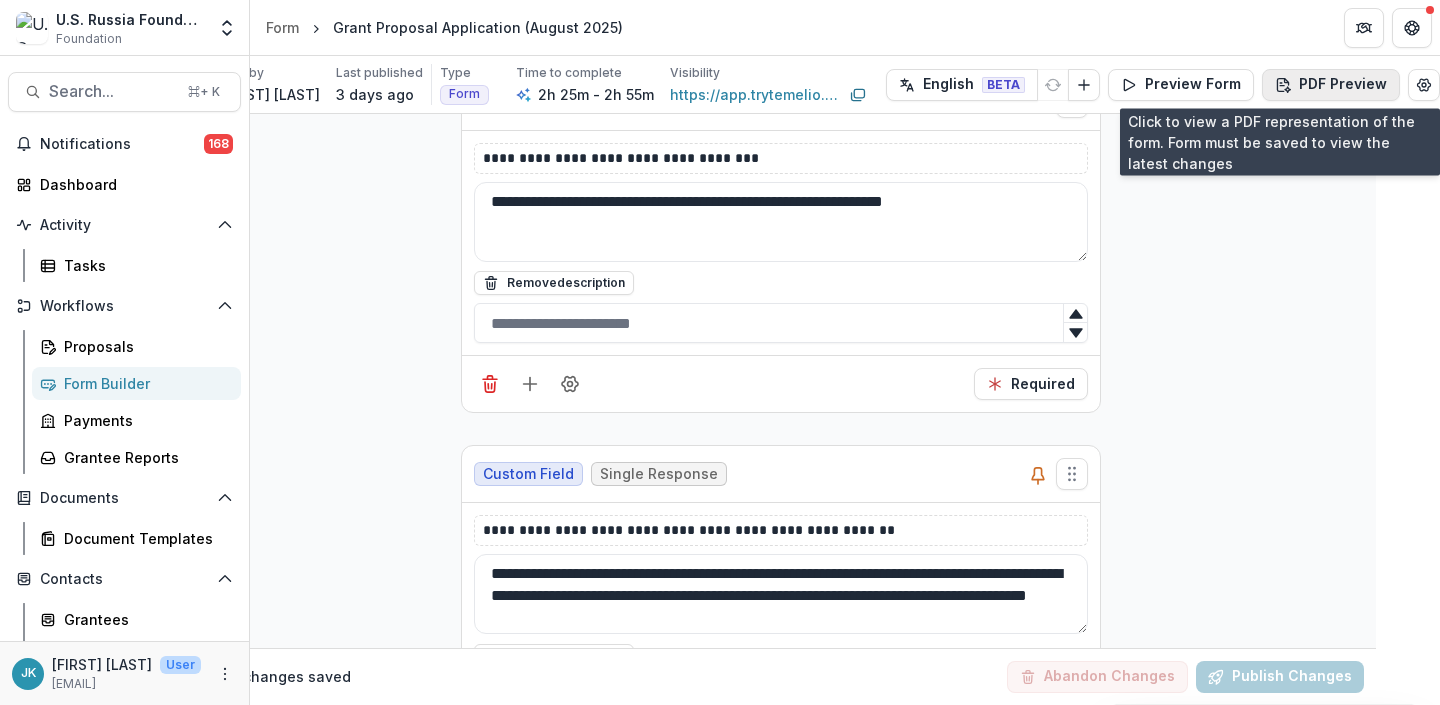 click on "PDF Preview" at bounding box center (1331, 85) 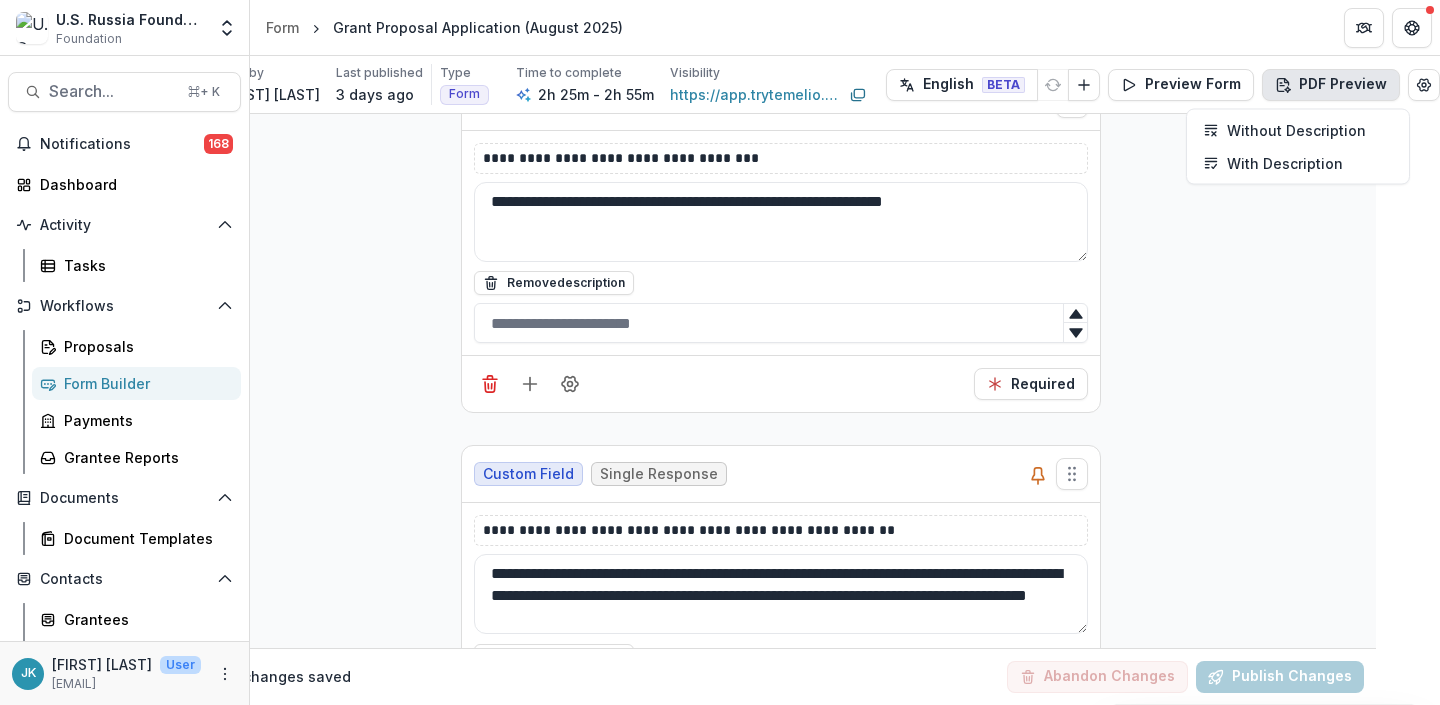 click on "**********" at bounding box center [781, 19121] 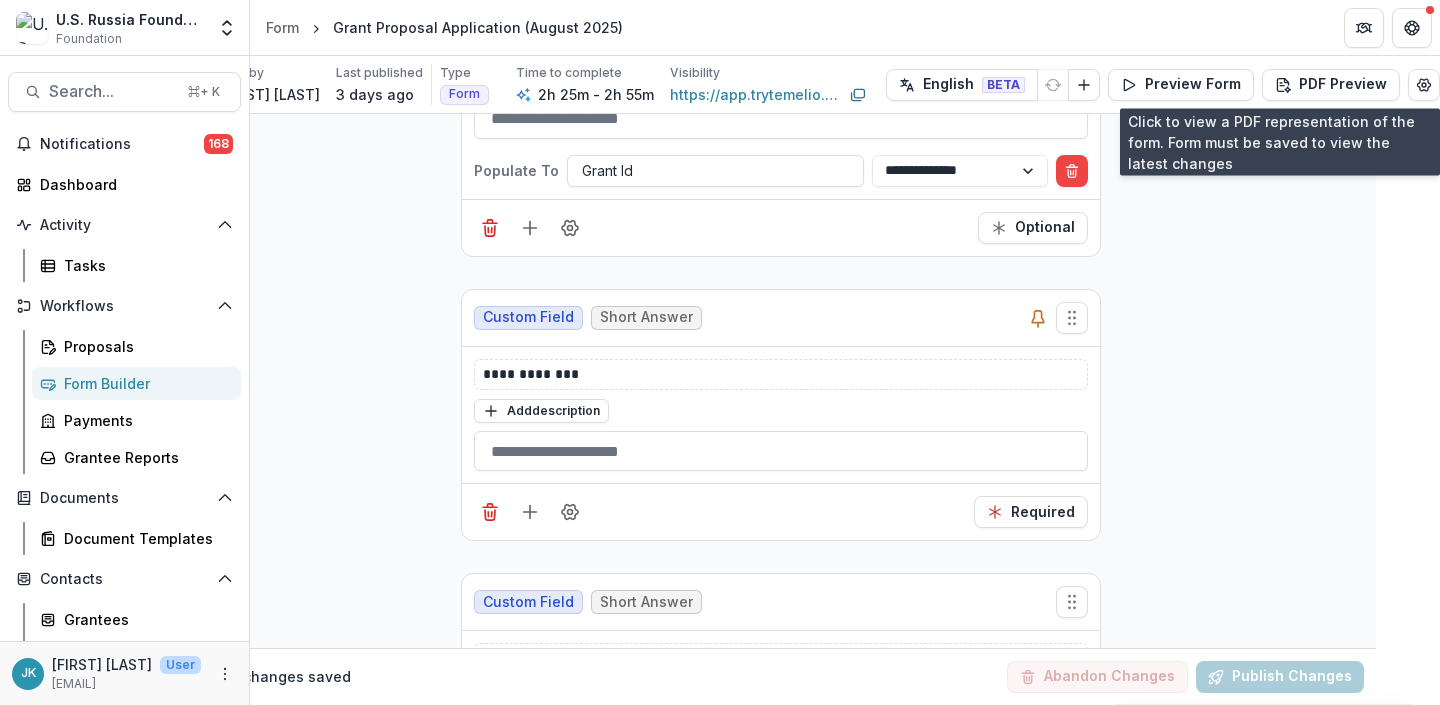 scroll, scrollTop: 698, scrollLeft: 66, axis: both 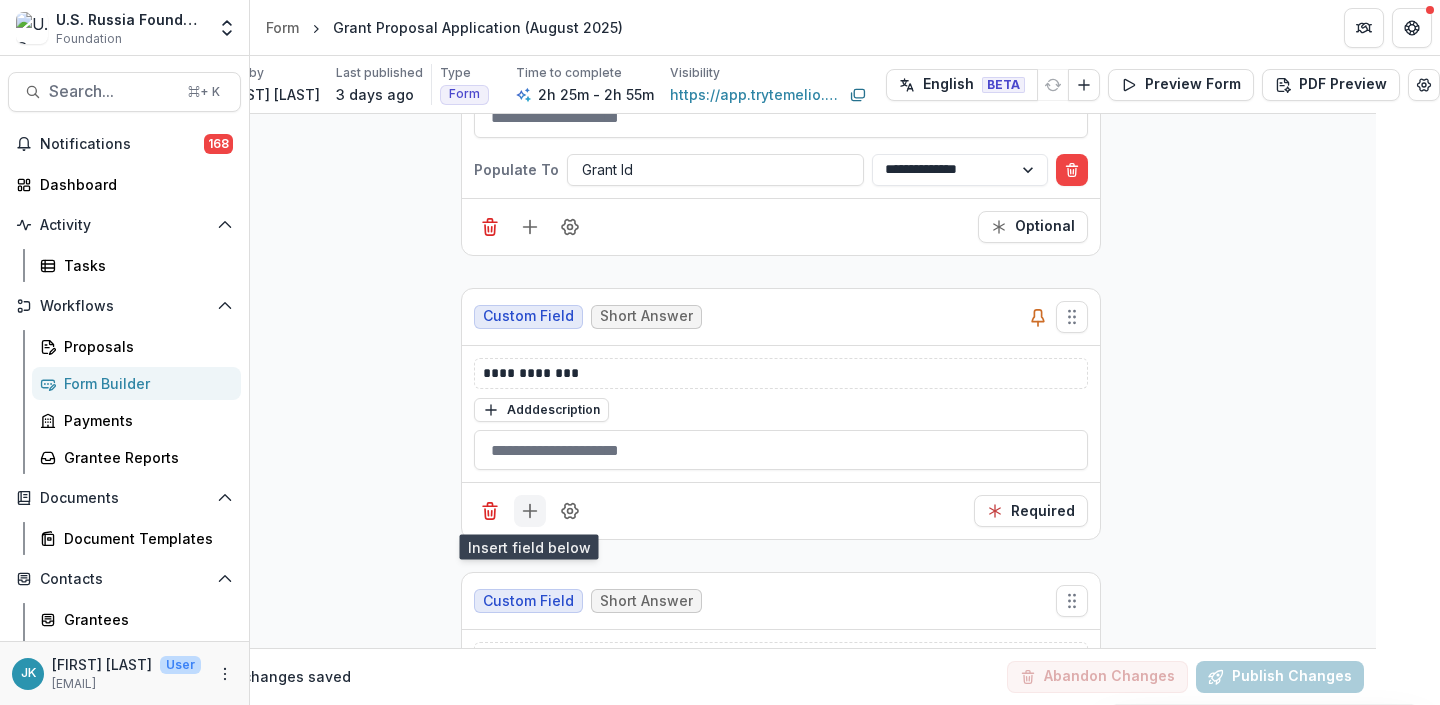 click 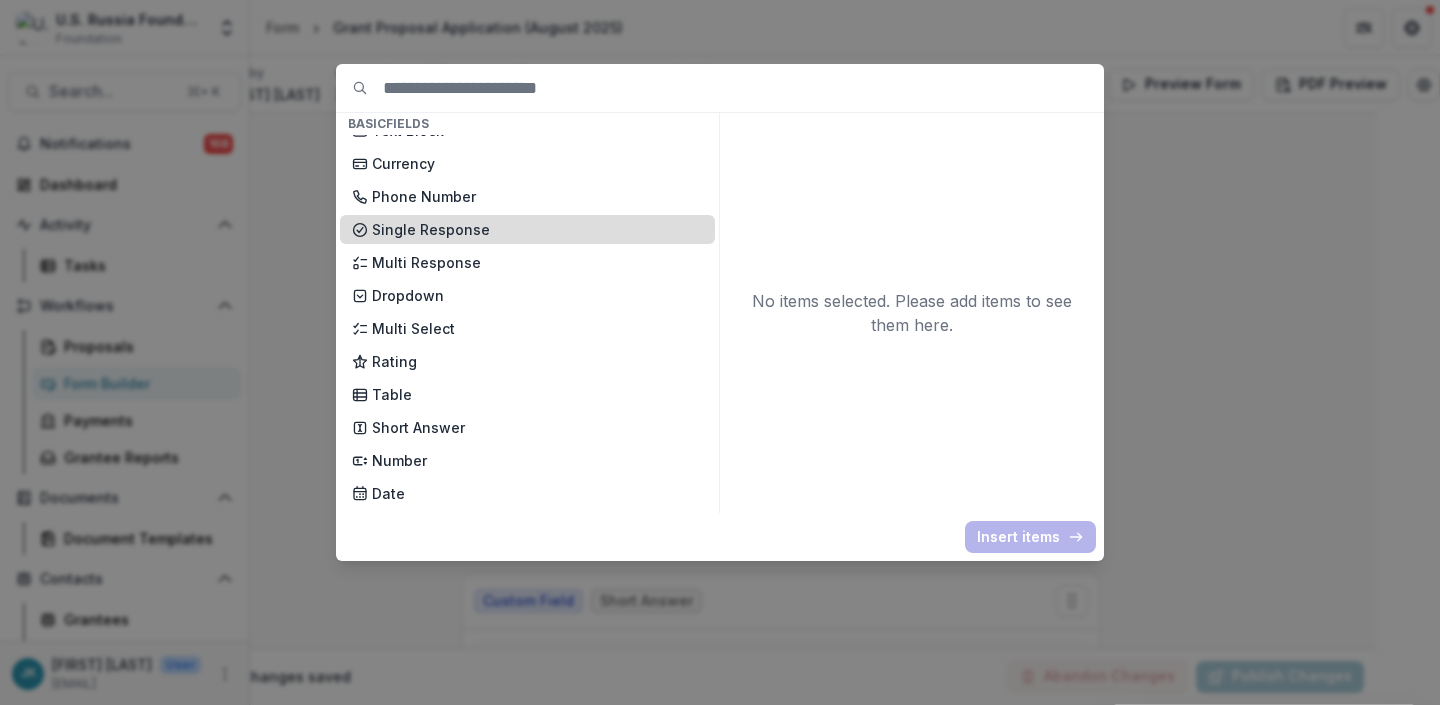 scroll, scrollTop: 124, scrollLeft: 0, axis: vertical 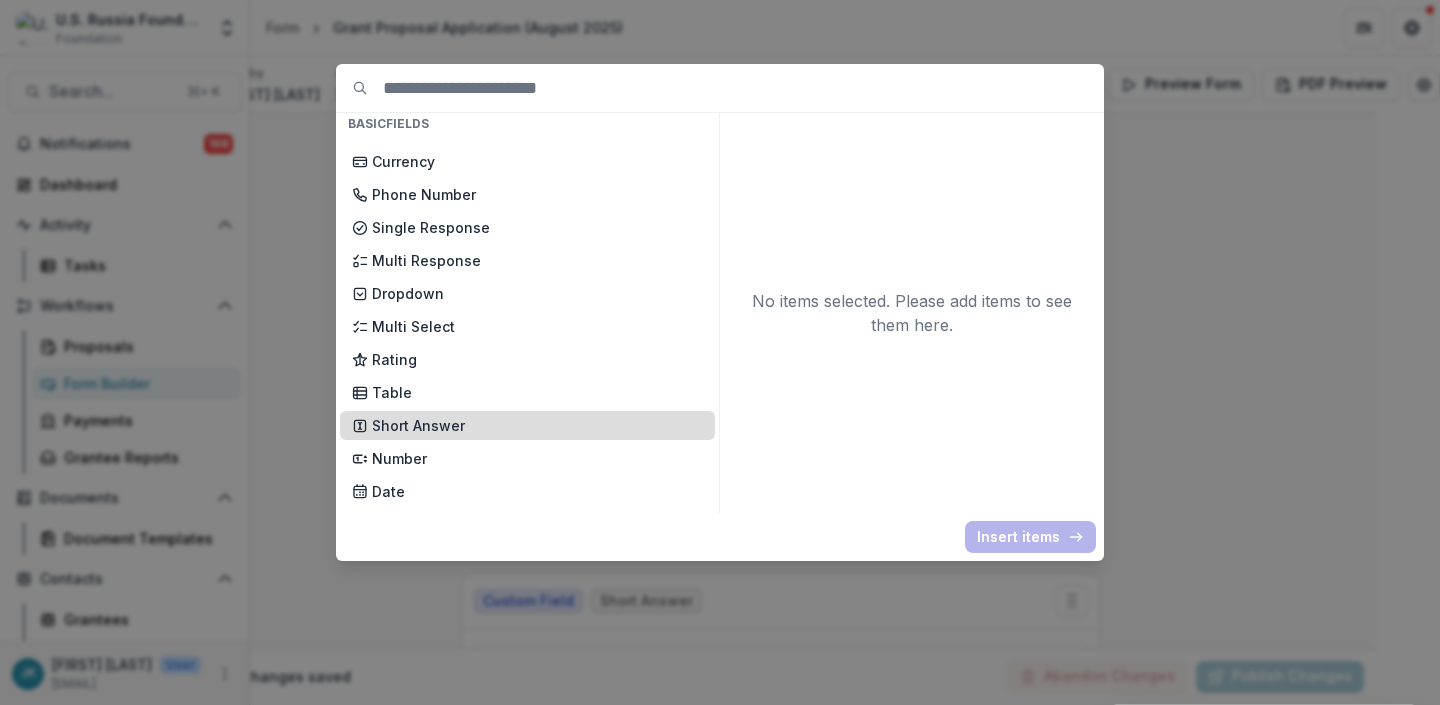 click on "Short Answer" at bounding box center (537, 425) 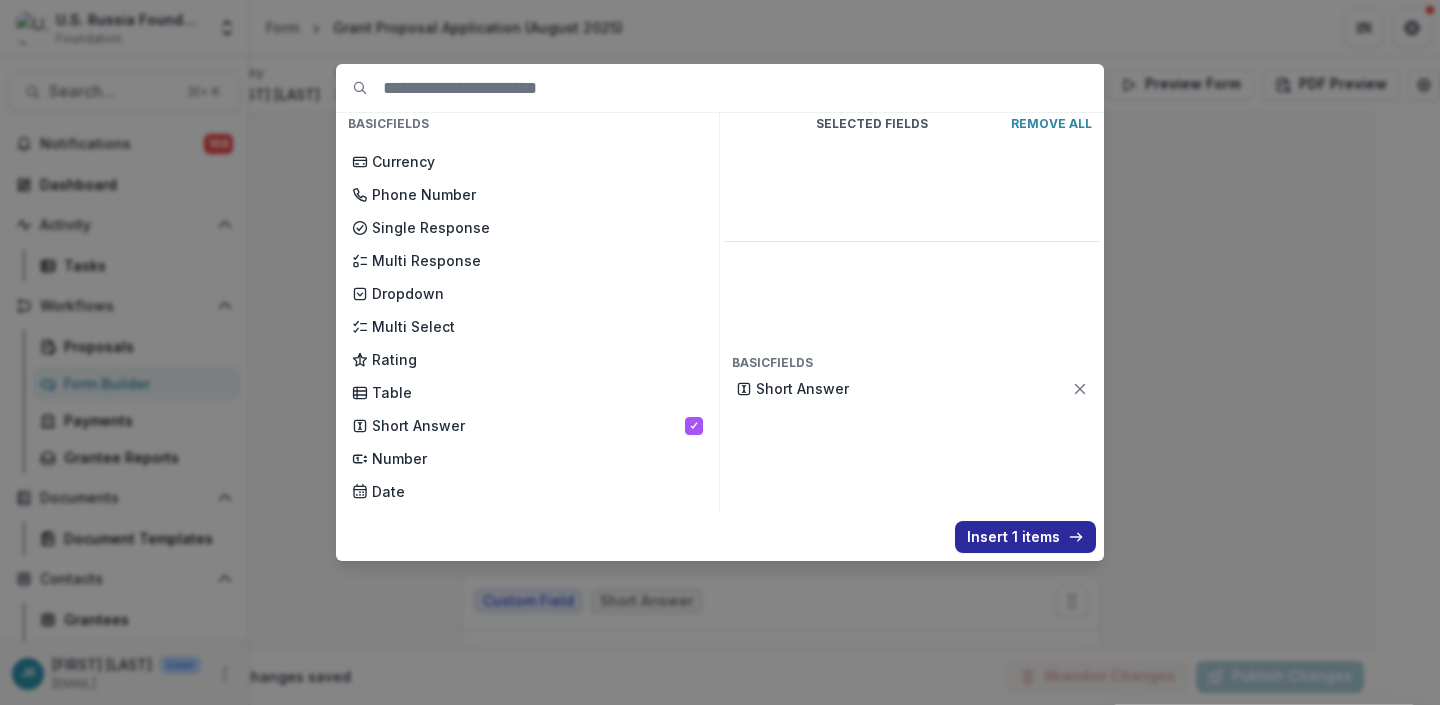 click on "Insert 1 items" at bounding box center (1025, 537) 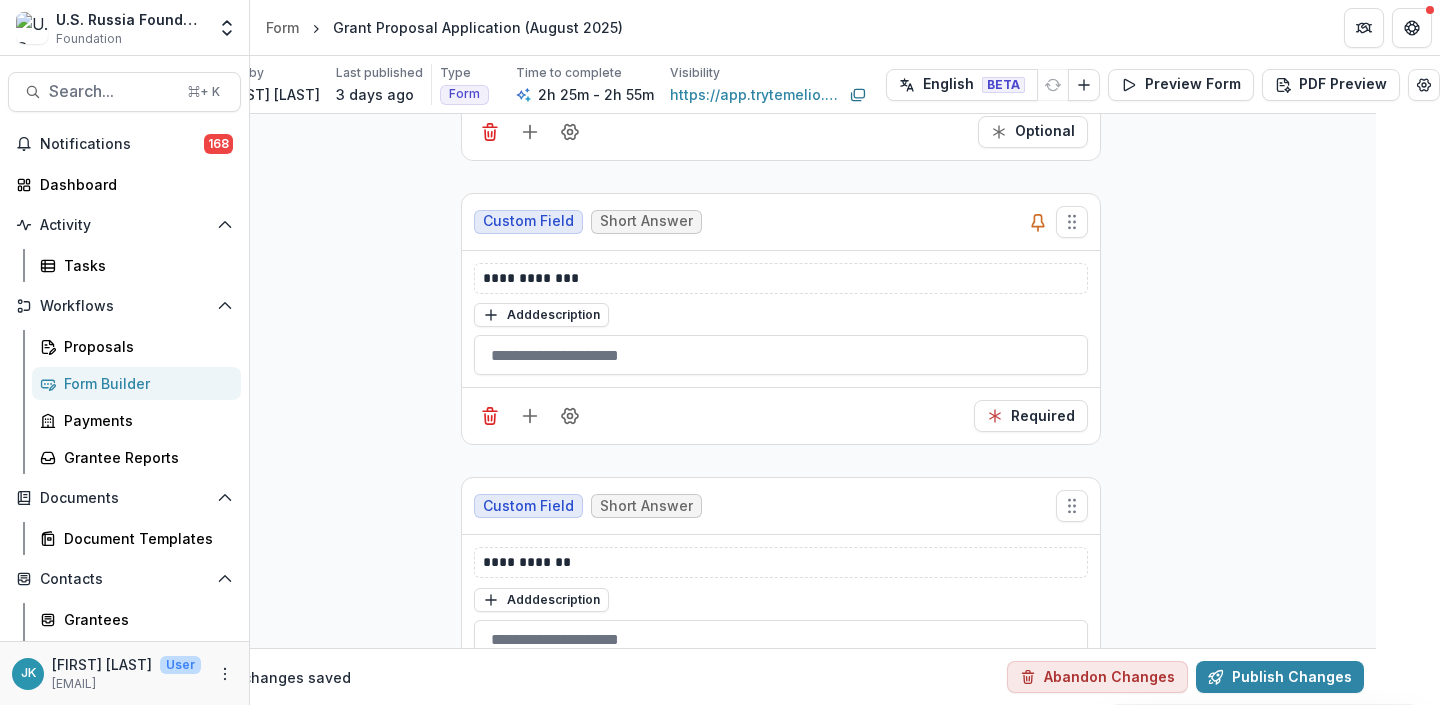 scroll, scrollTop: 810, scrollLeft: 66, axis: both 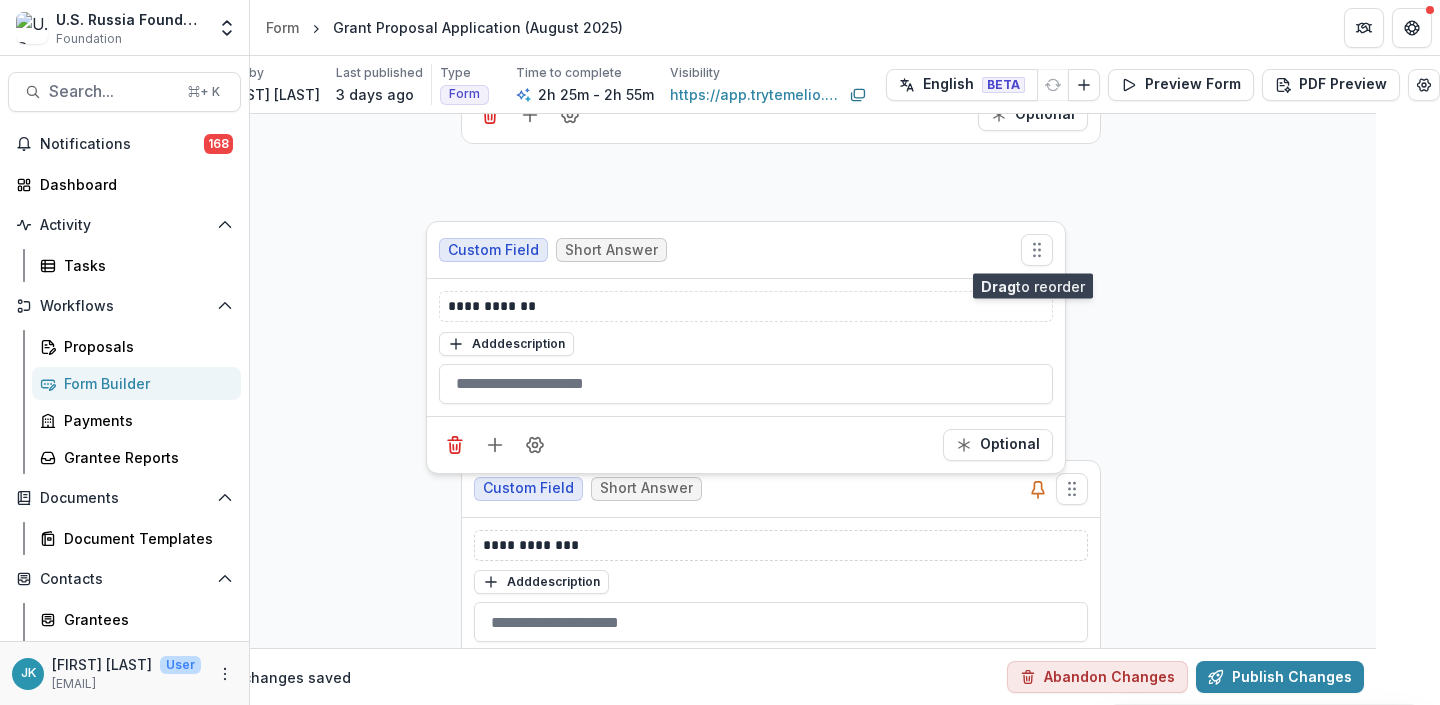 drag, startPoint x: 1064, startPoint y: 486, endPoint x: 1029, endPoint y: 246, distance: 242.53865 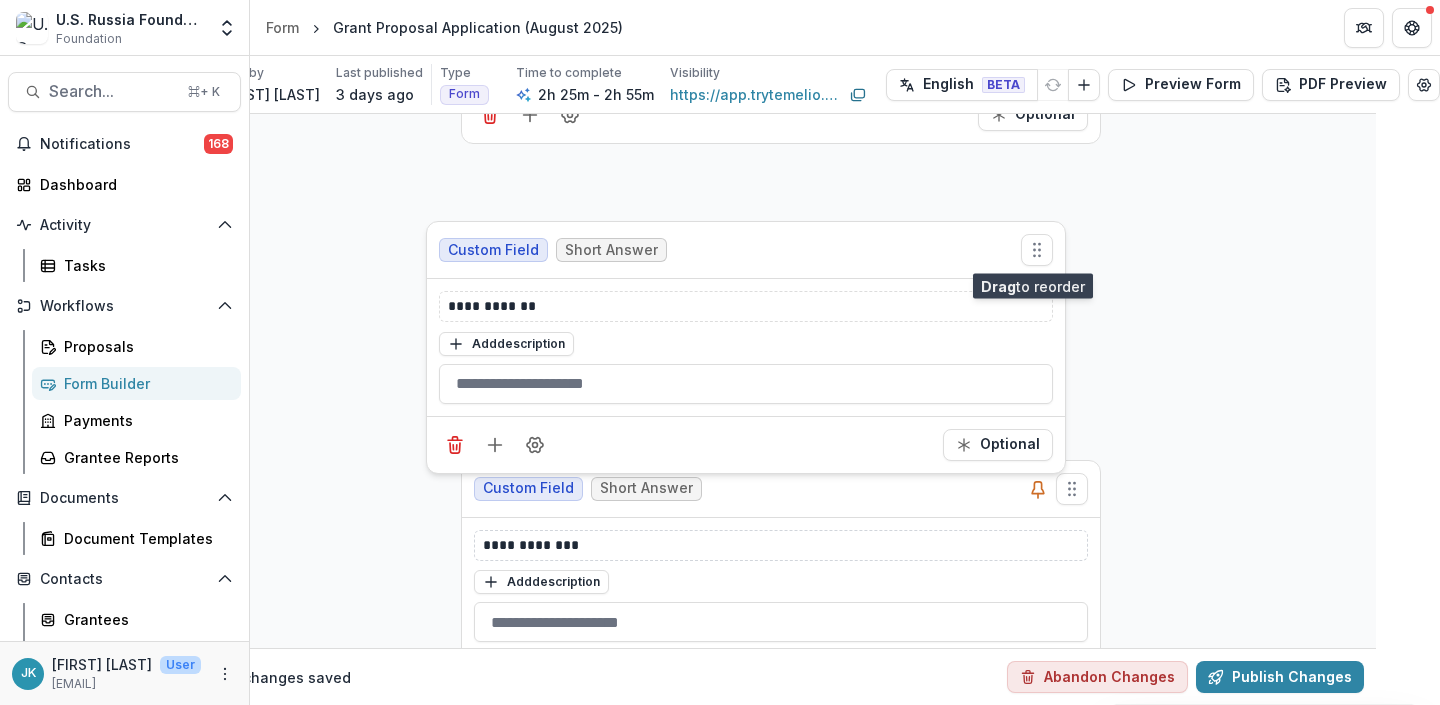 click 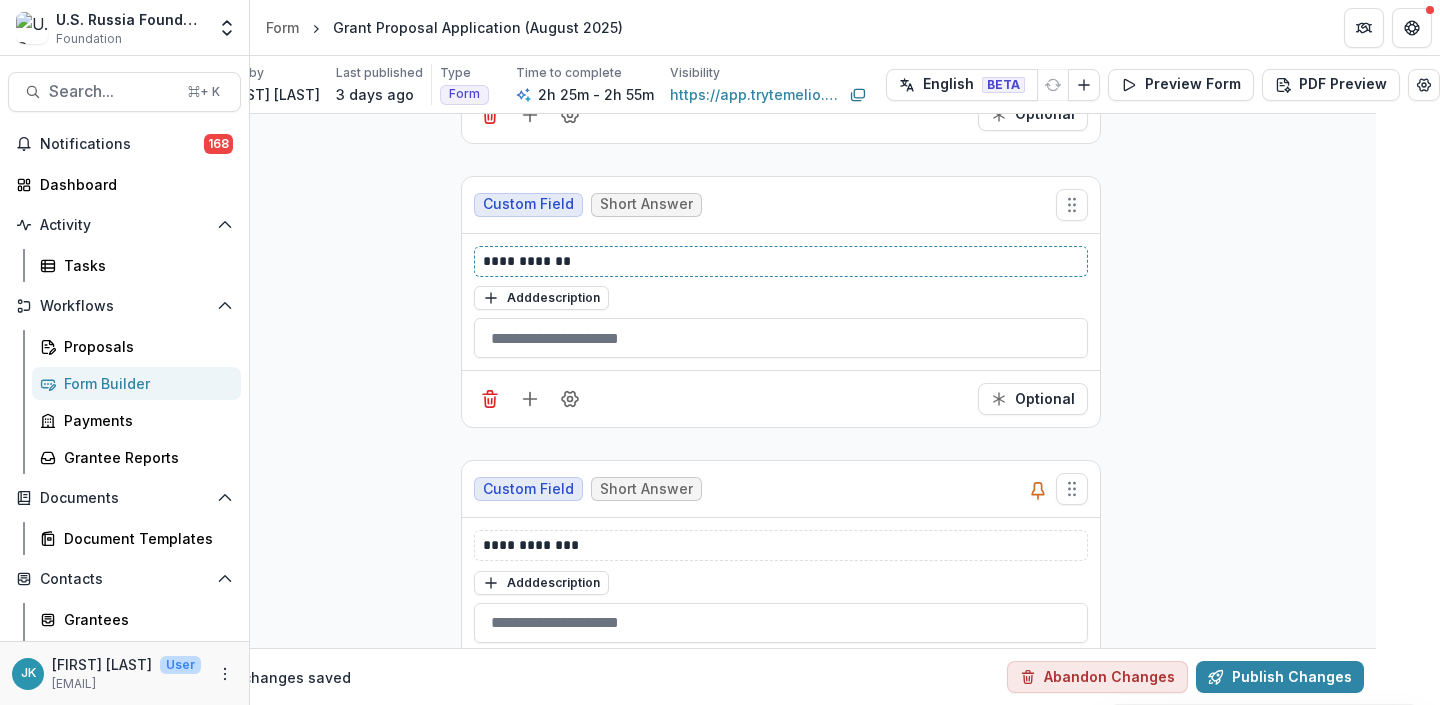 click on "**********" at bounding box center [781, 261] 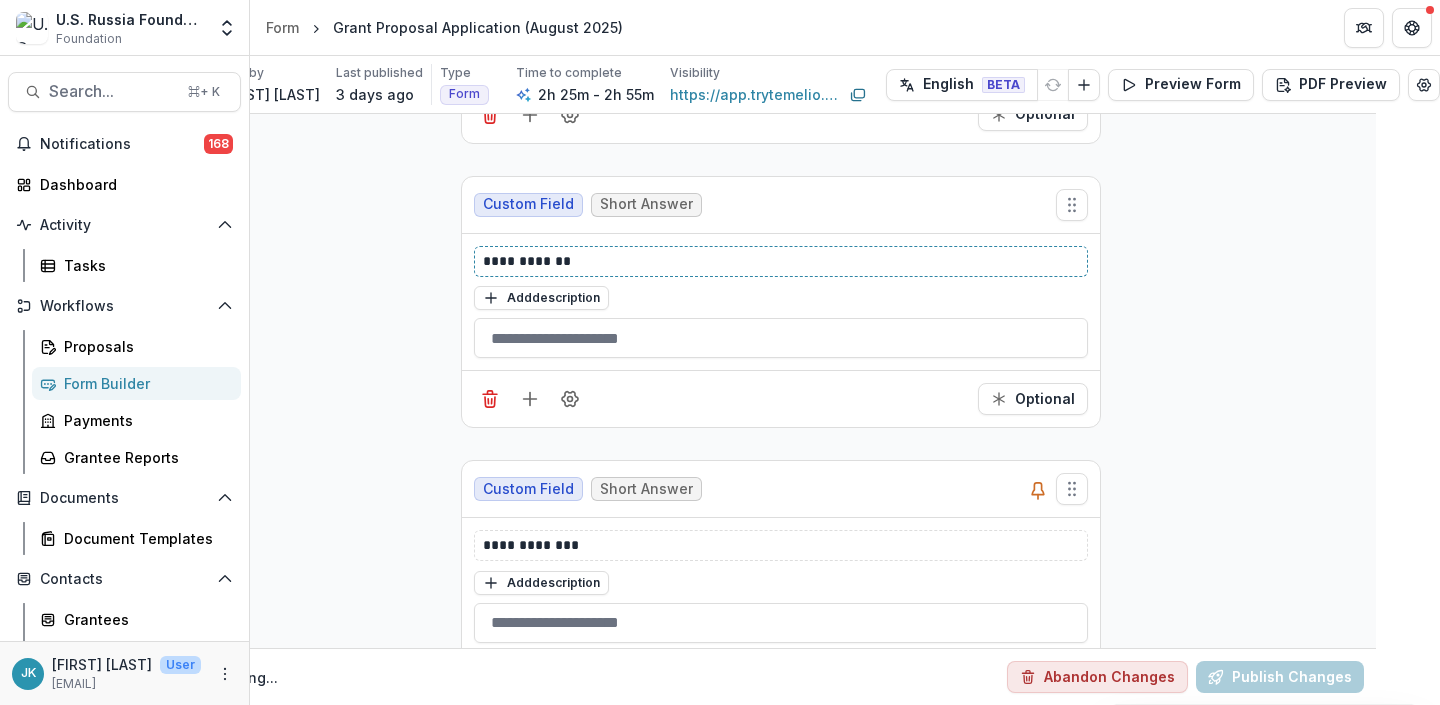 click on "**********" at bounding box center (781, 261) 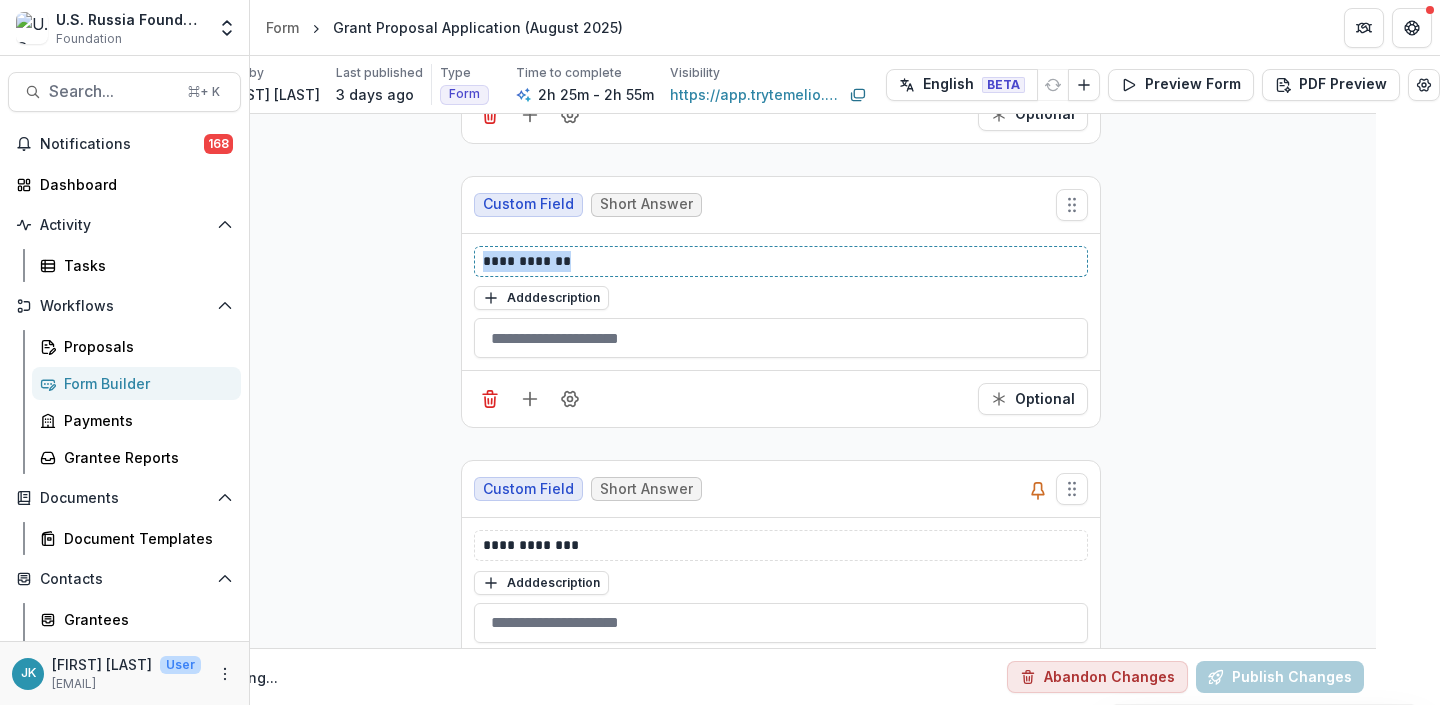 click on "**********" at bounding box center (781, 261) 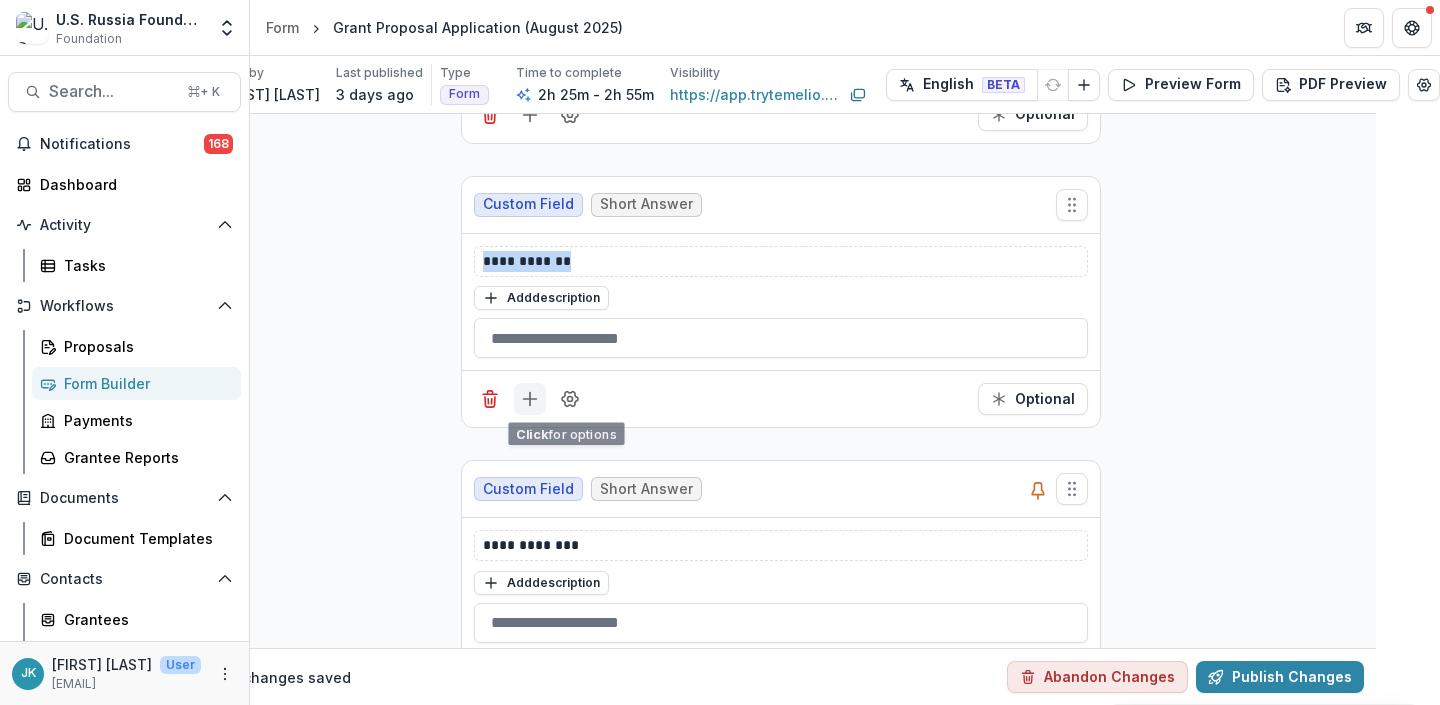 click 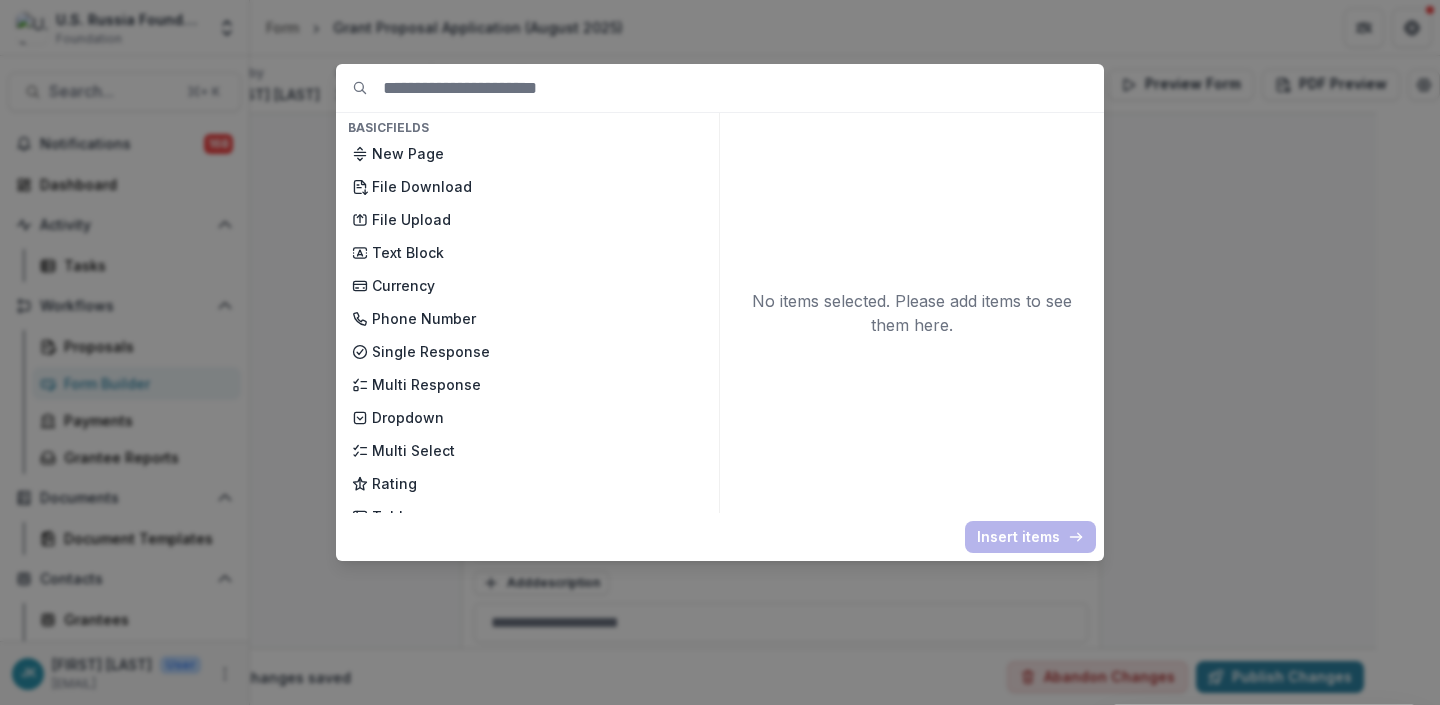 click on "Basic  Fields New Page File Download File Upload Text Block Currency Phone Number Single Response Multi Response Dropdown Multi Select Rating Table Short Answer Number Date Long answer Formatted Text Conditional Dropdown Spreadsheet Temelio  Fields External References Score Card Formula Foundation Users Foundation Tags Foundation Program Areas Grant Types Internal Evaluation Form  Fields Text Block Applicant Name Application Number Project Title Principal Investigator Project Start Date Project End Date Project Duration Project Area Requested Amount Cost Share Staff Recommendation Partial Recommendation Amount Project Summary Staff Recommendation and Evaluation Summary I. ELIGIBILITY Comments II. PROJECT PROPOSAL III. COST PROPOSAL IV. APPLICANT’S CAPACITY Grant Proposal Application  Fields Text Block Application Number Project Title Principal Investigator Project Start Date Project End Date Project Duration Project Area Staff Recommendation Project Summary Staff Recommendation and Evaluation Summary Date" at bounding box center (720, 352) 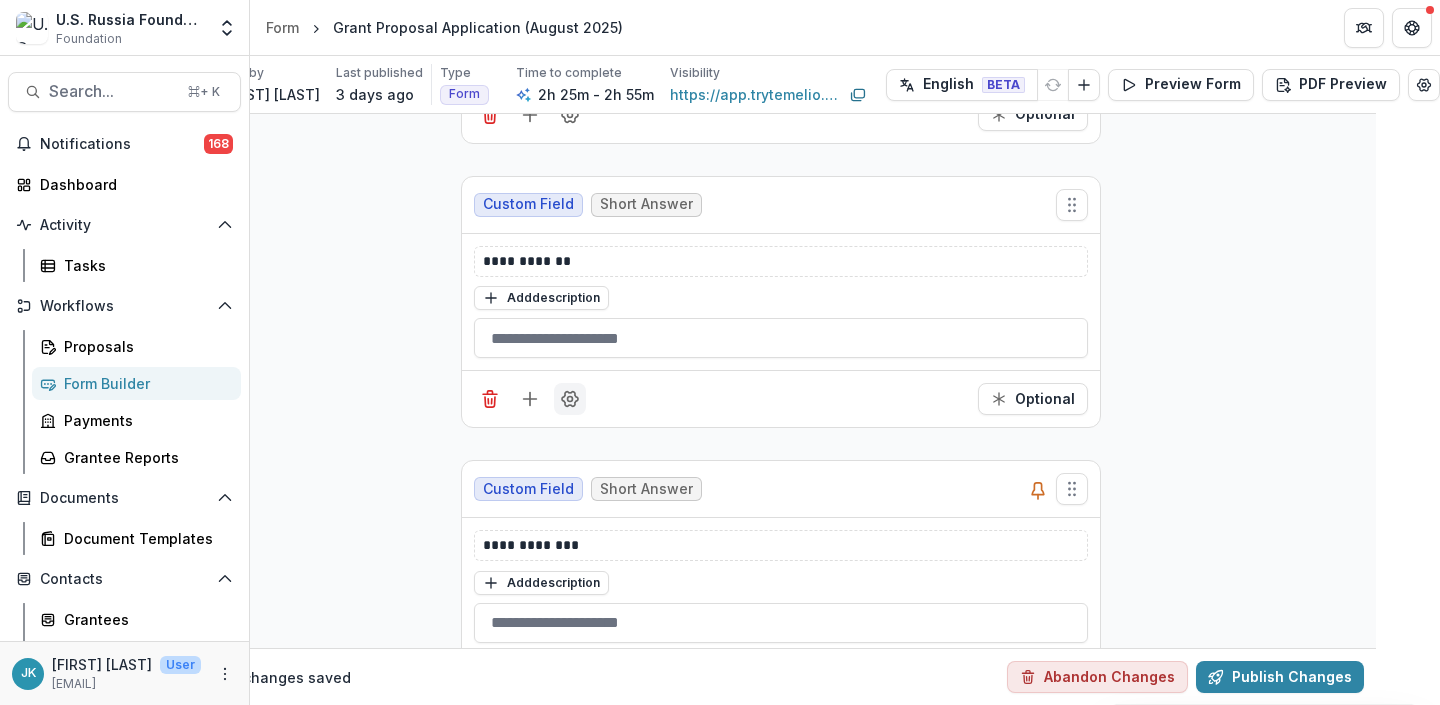 click 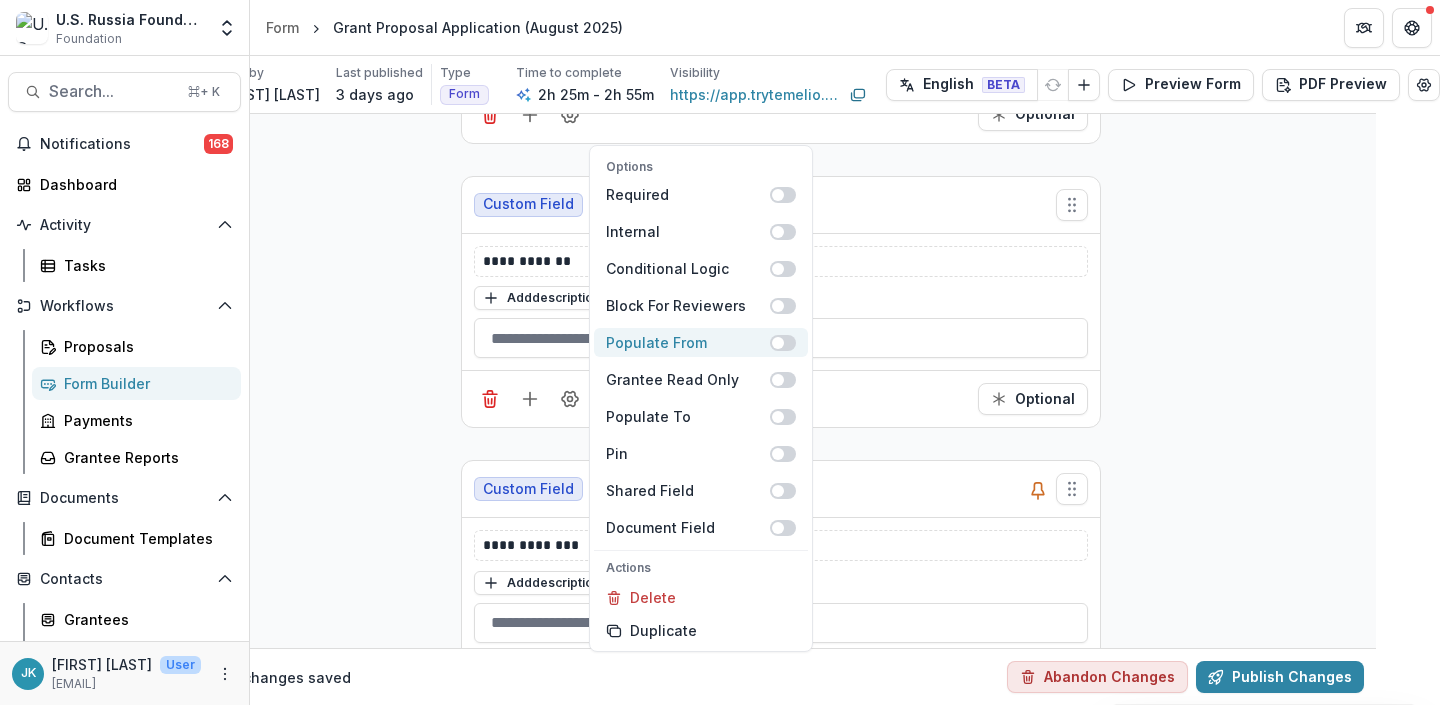 click on "Populate From" at bounding box center [688, 342] 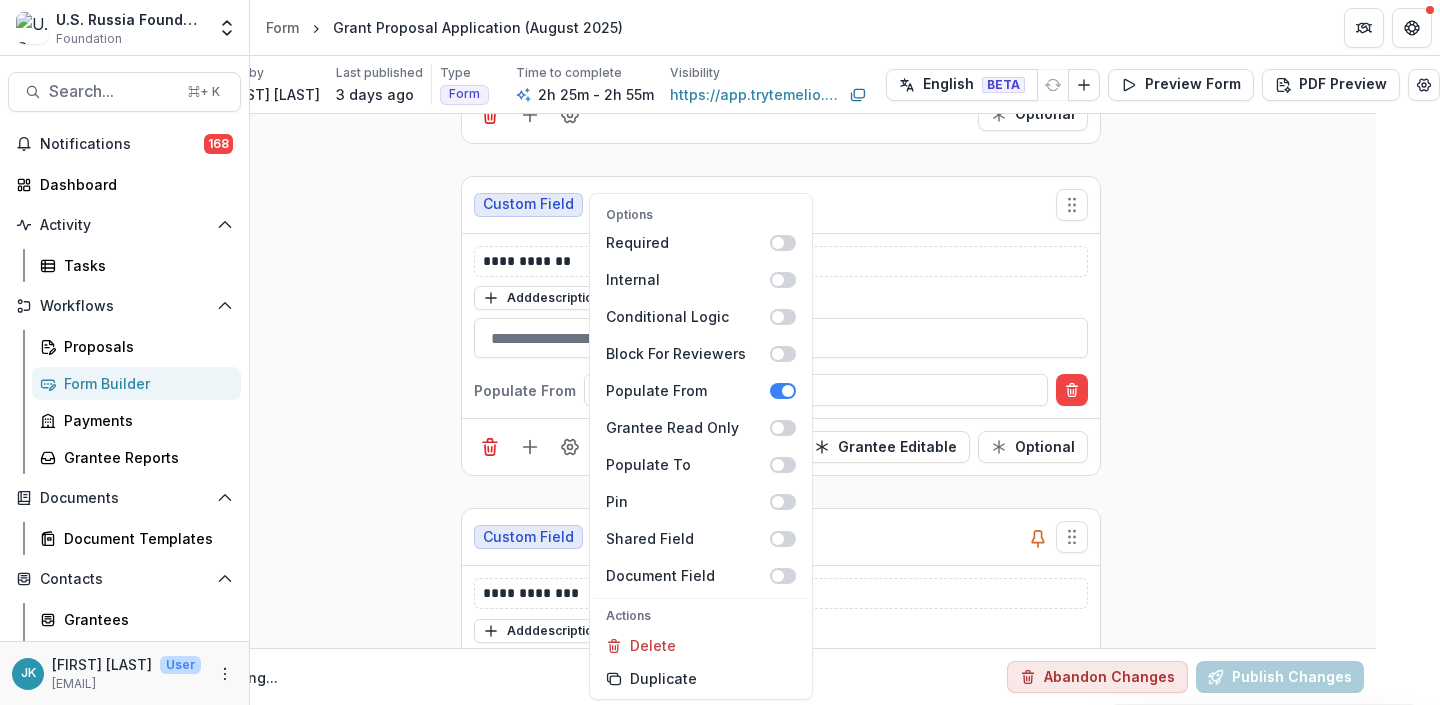 click on "Populate From Select populate from field" at bounding box center (781, 390) 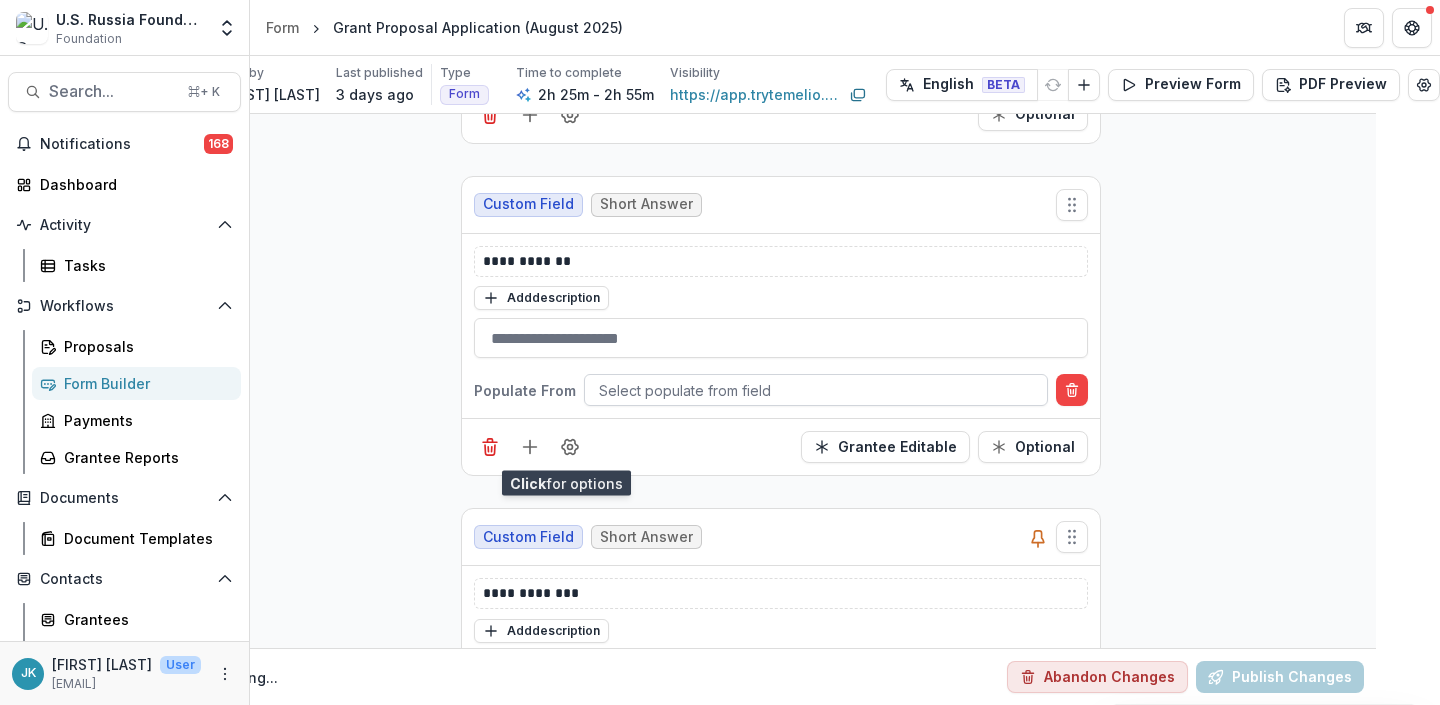 click at bounding box center [816, 390] 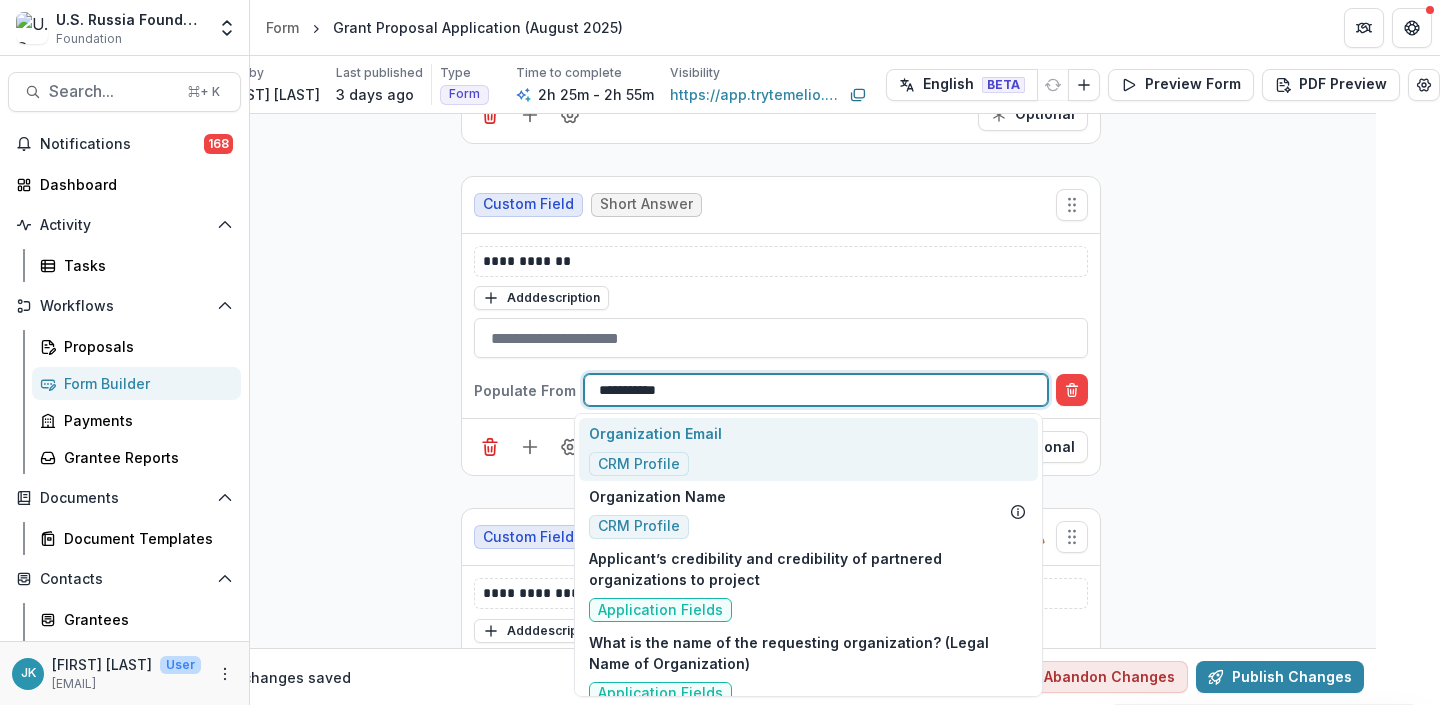 type on "**********" 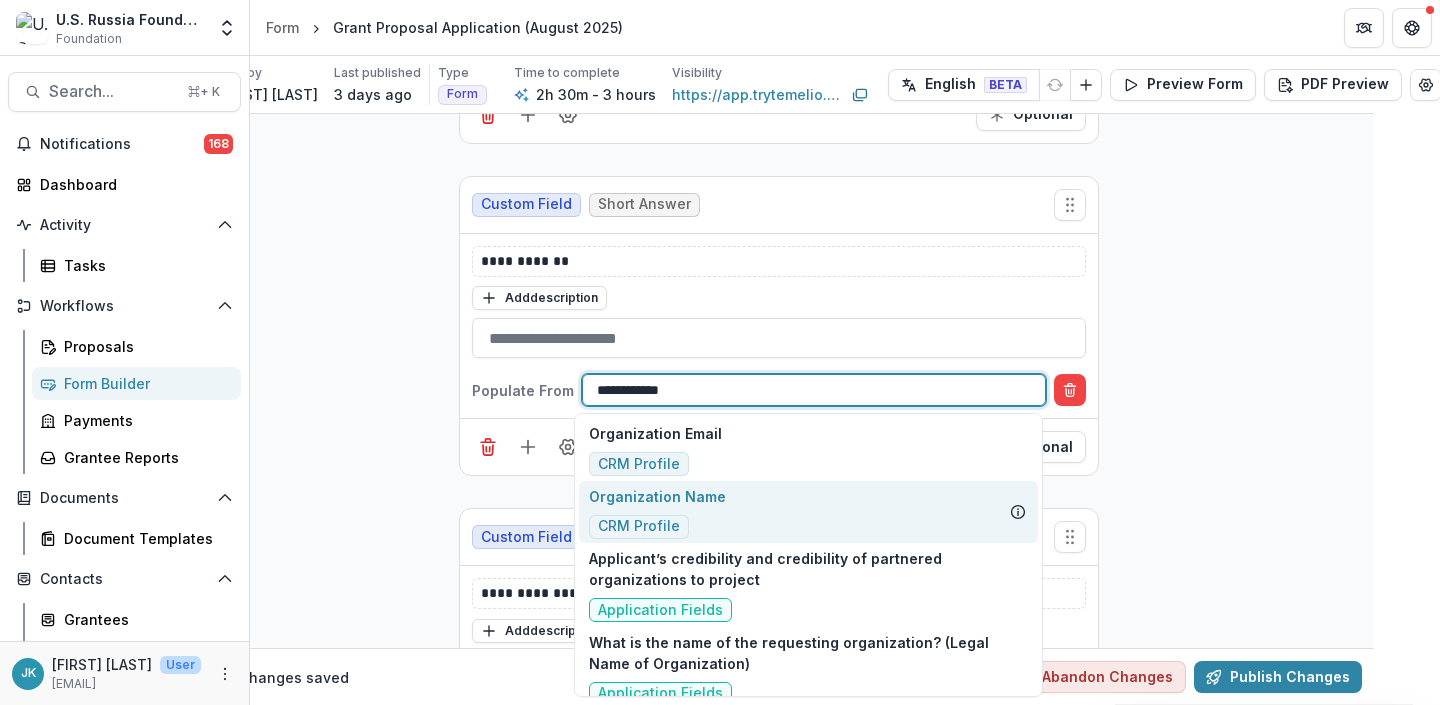 type 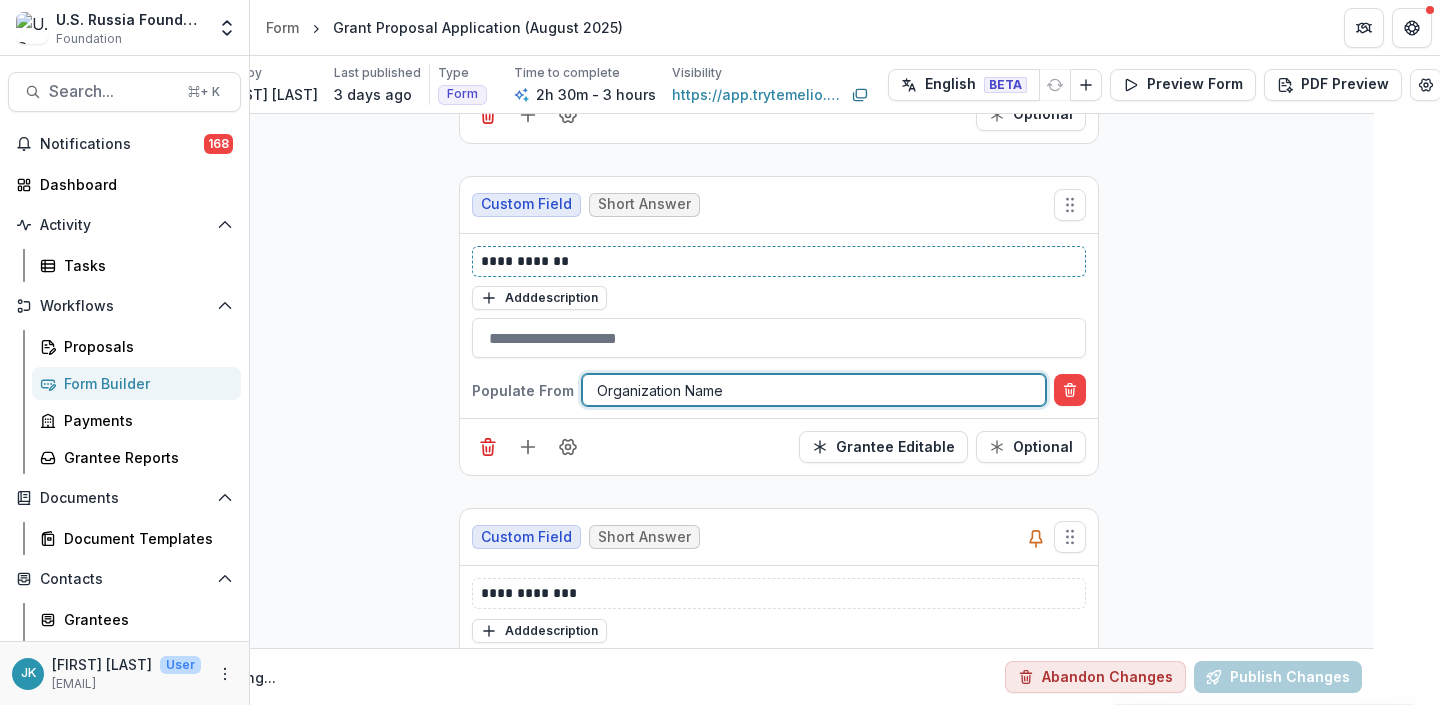 click on "**********" at bounding box center [779, 261] 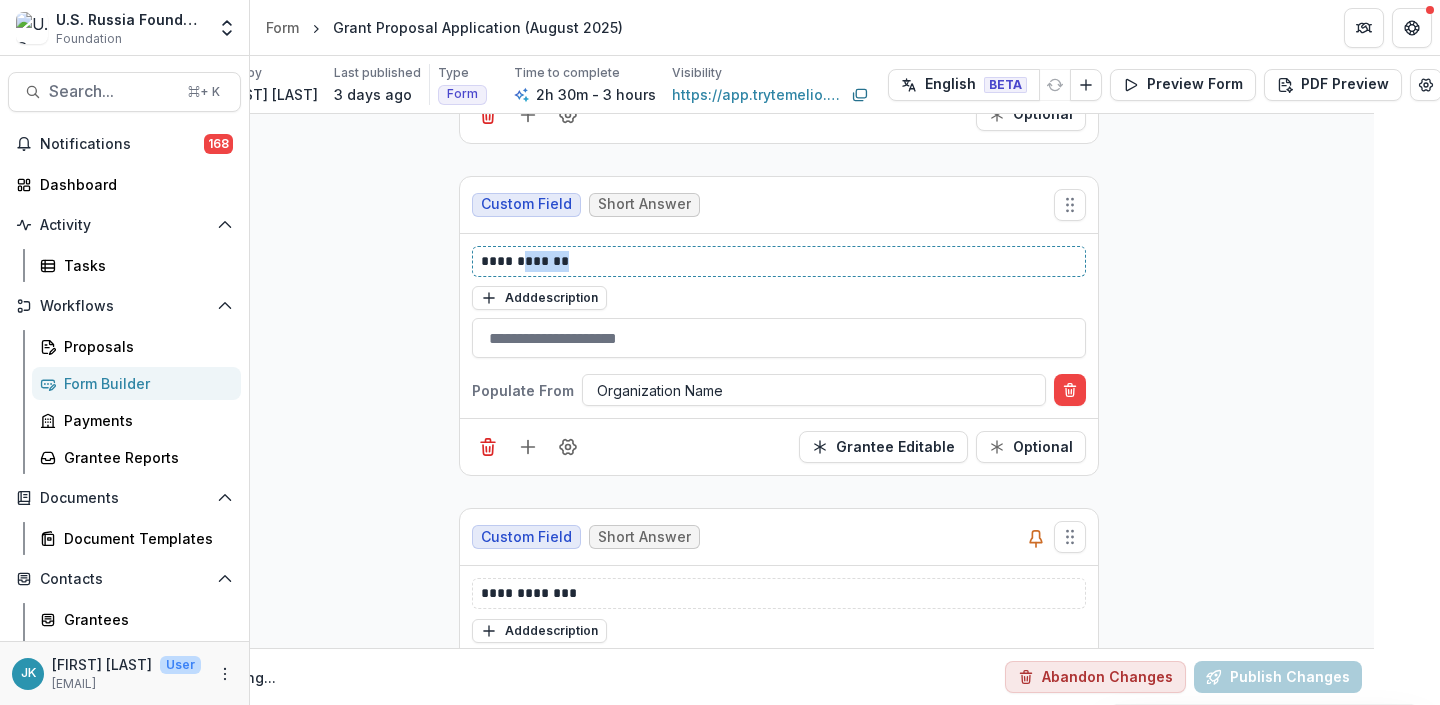 click on "**********" at bounding box center [779, 261] 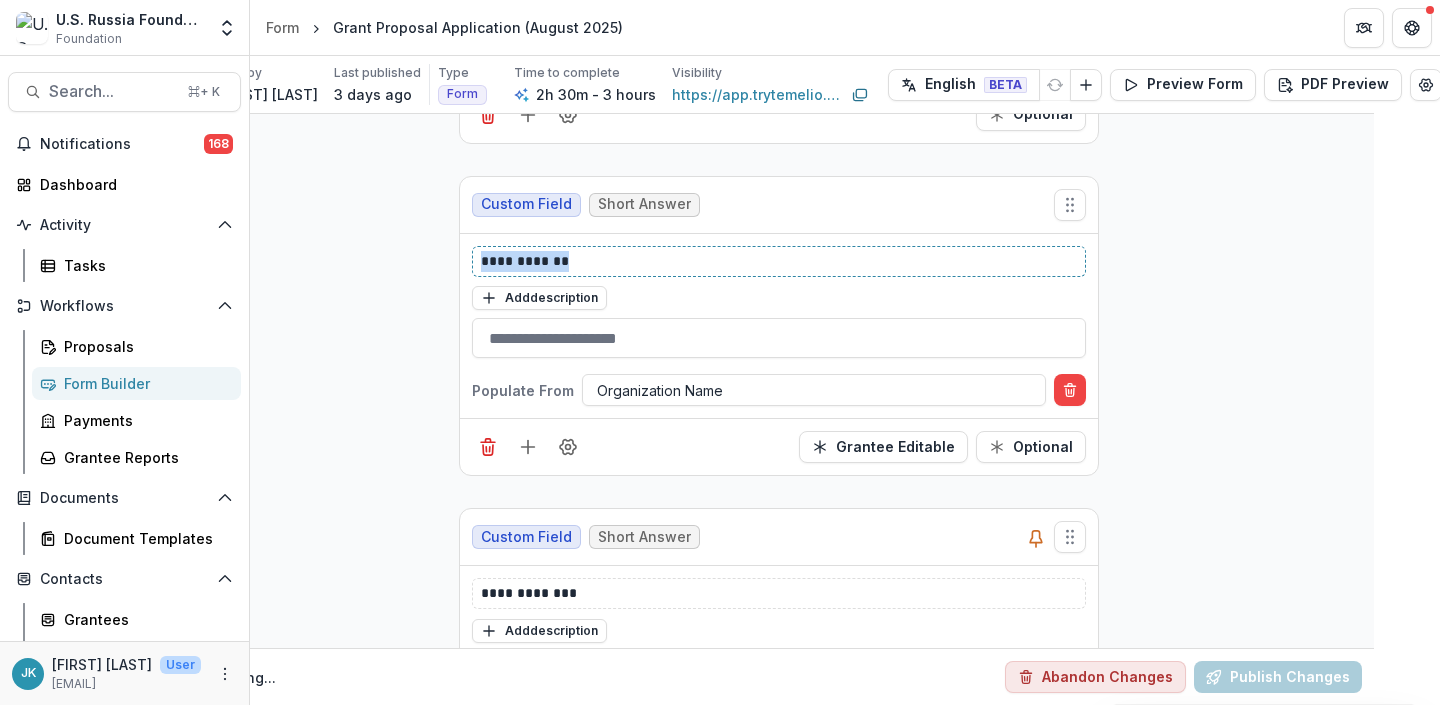 click on "**********" at bounding box center [779, 261] 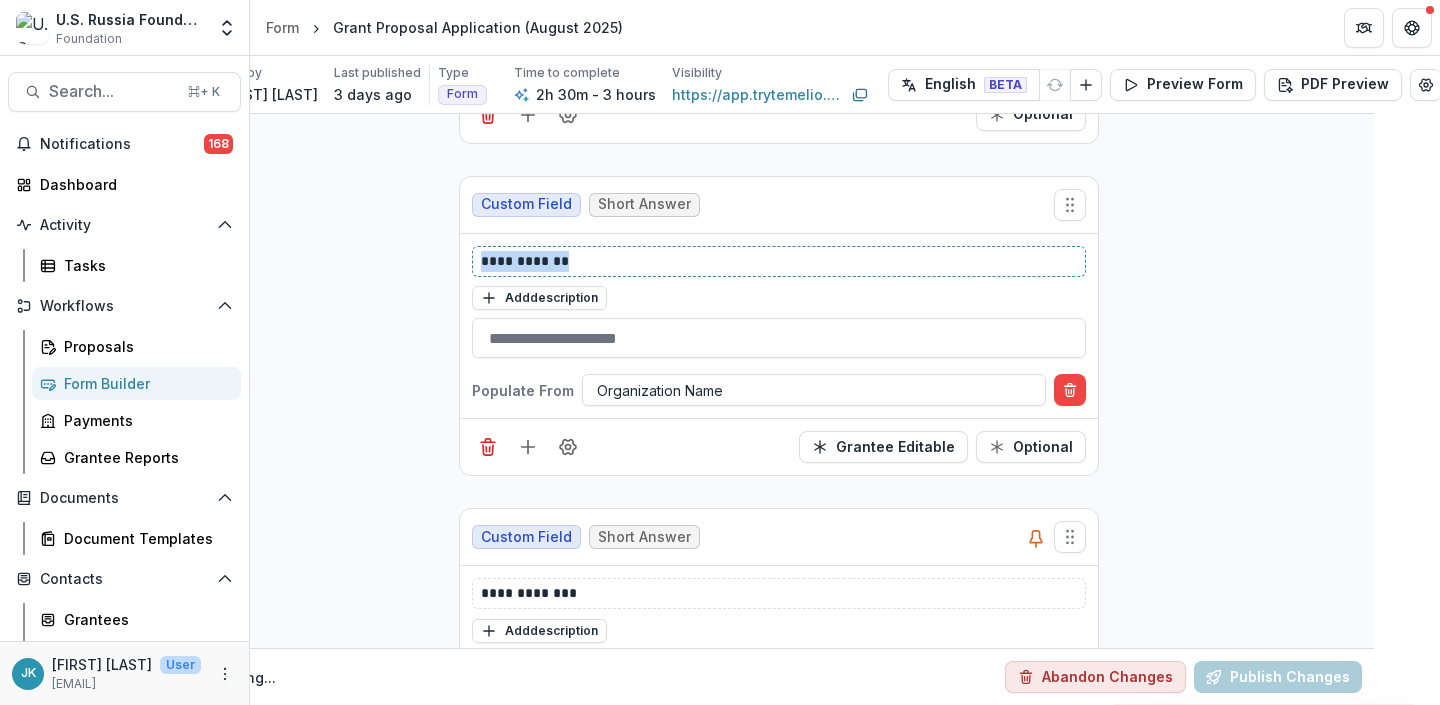 type 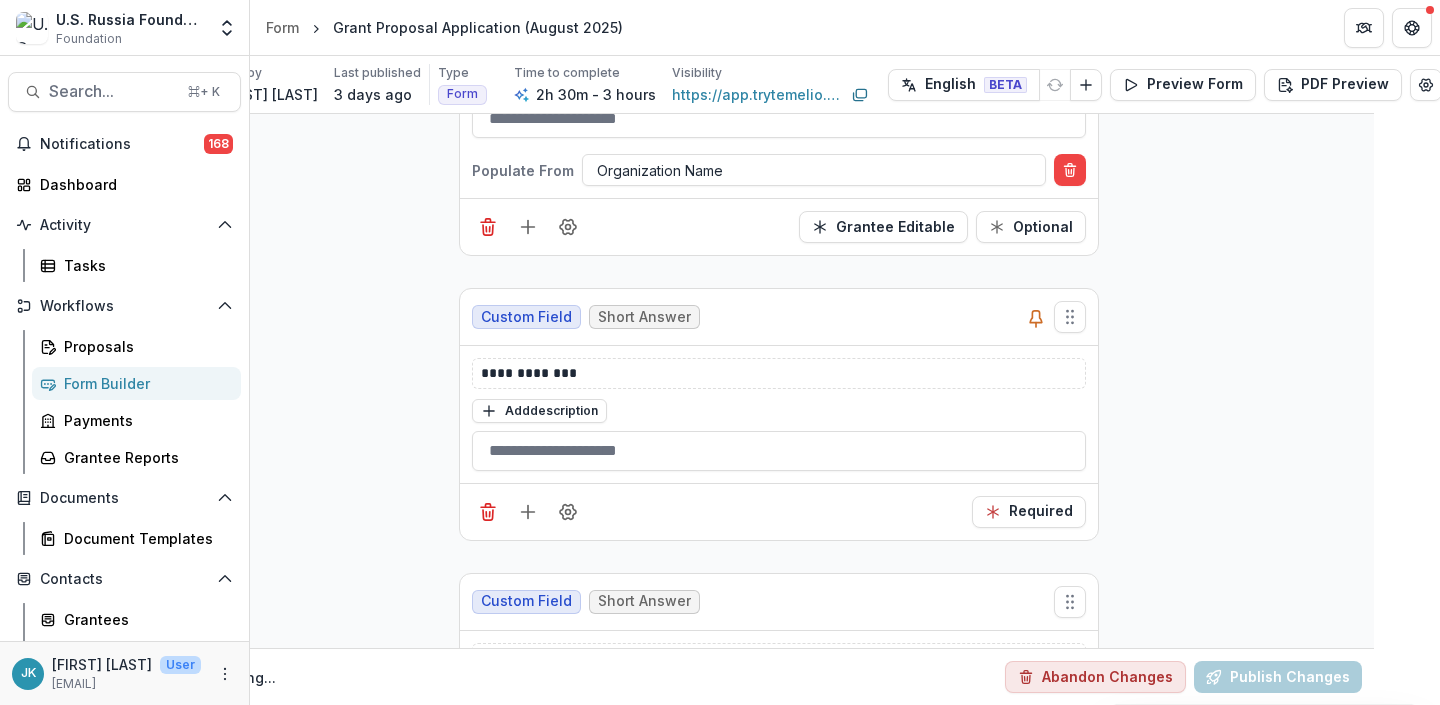 scroll, scrollTop: 1068, scrollLeft: 66, axis: both 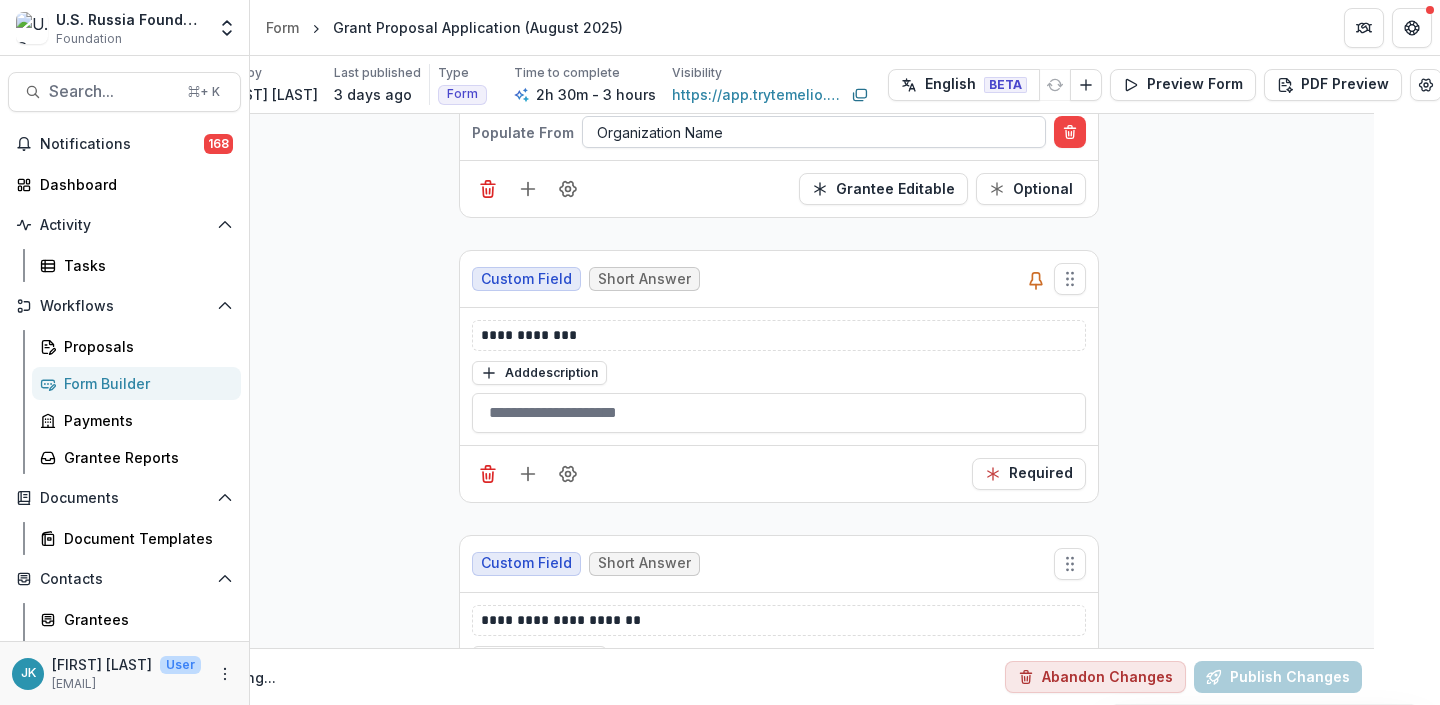 click at bounding box center [814, 132] 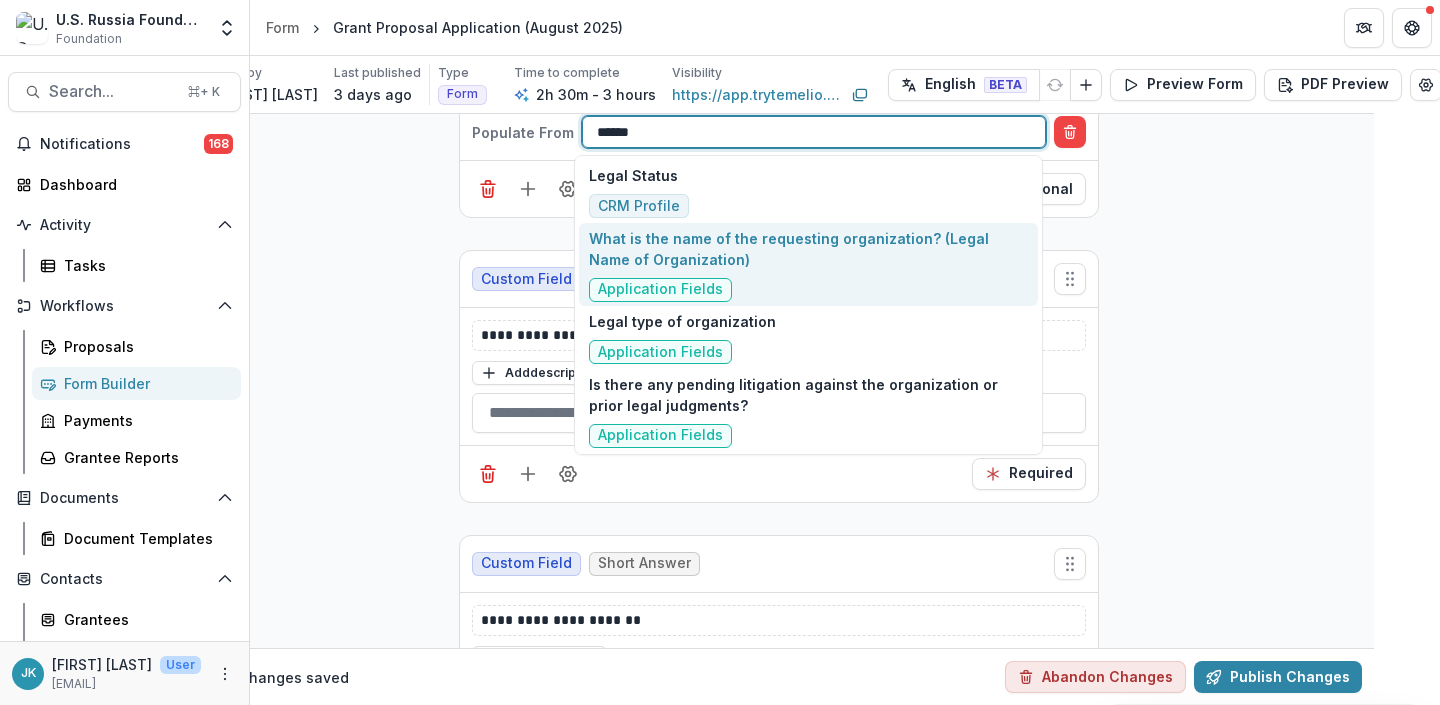 type on "*****" 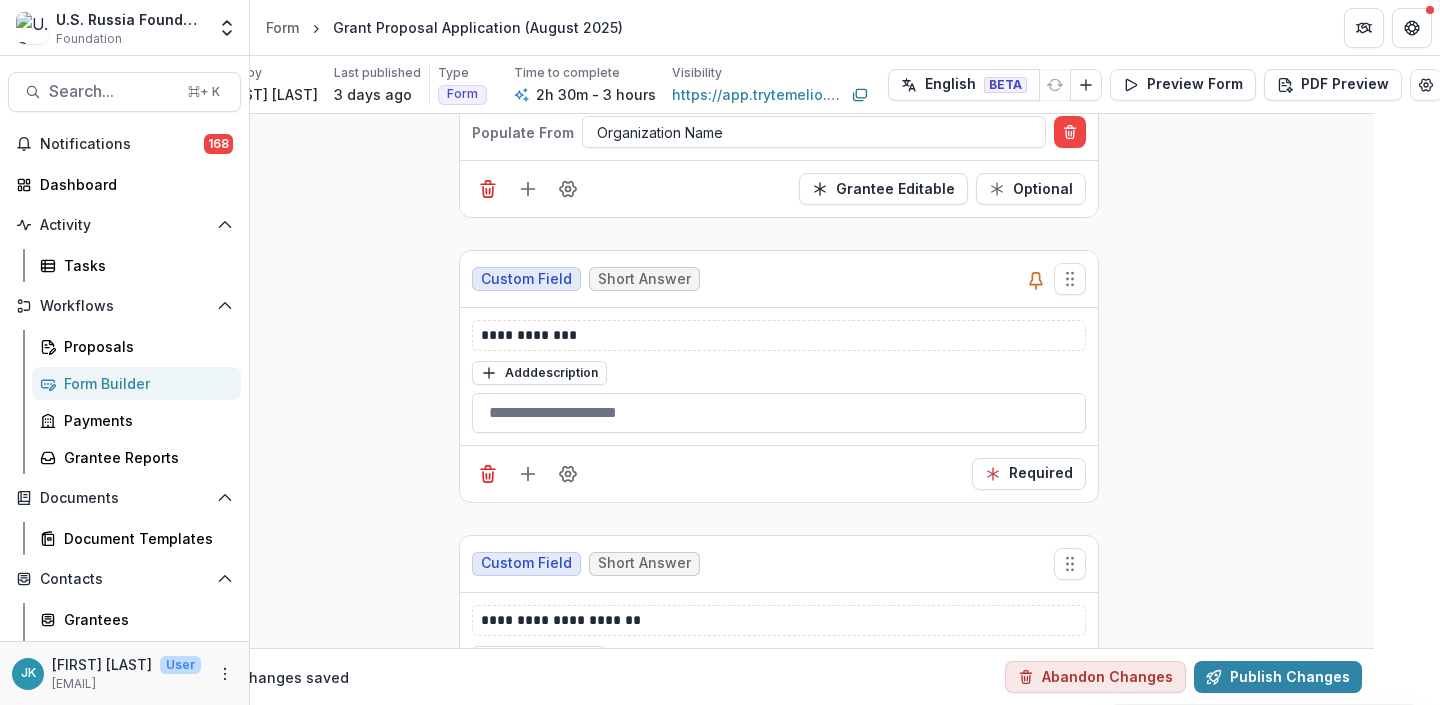 click on "**********" at bounding box center (779, 20034) 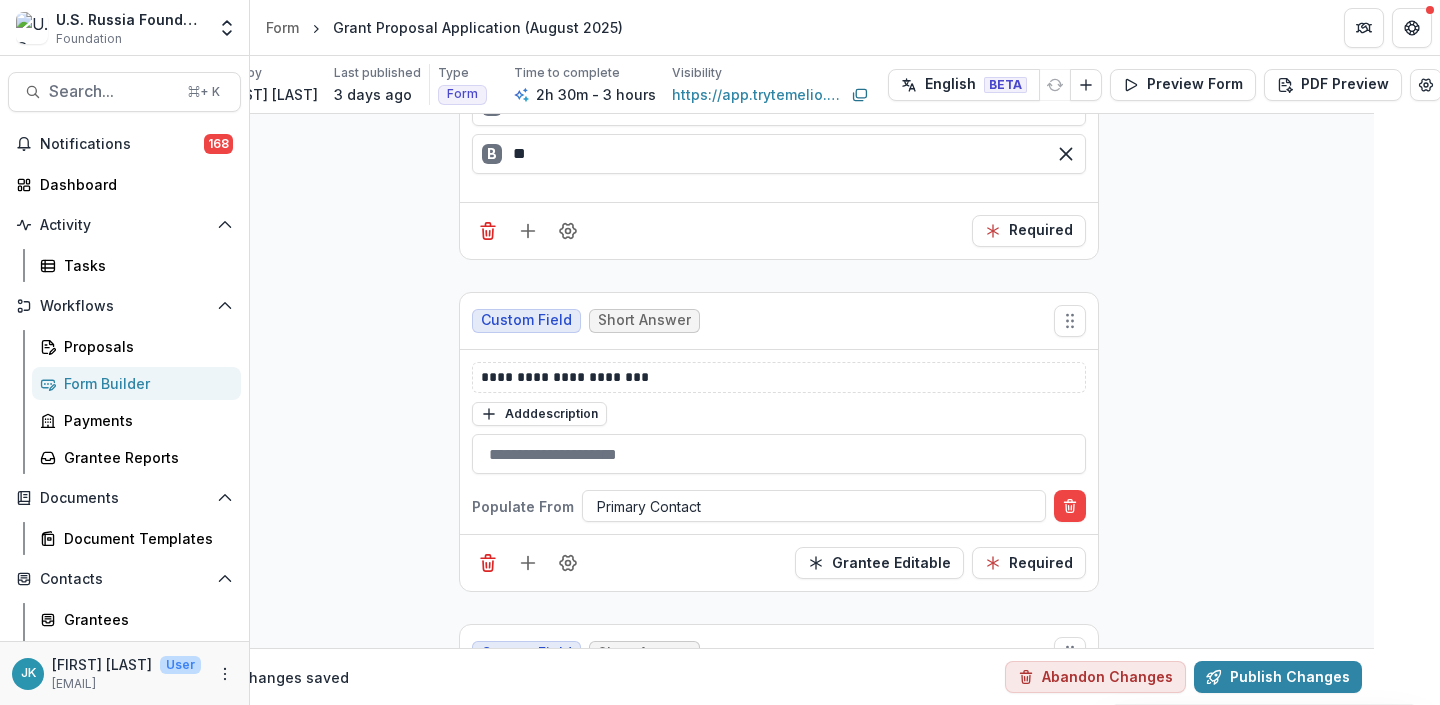 scroll, scrollTop: 40194, scrollLeft: 66, axis: both 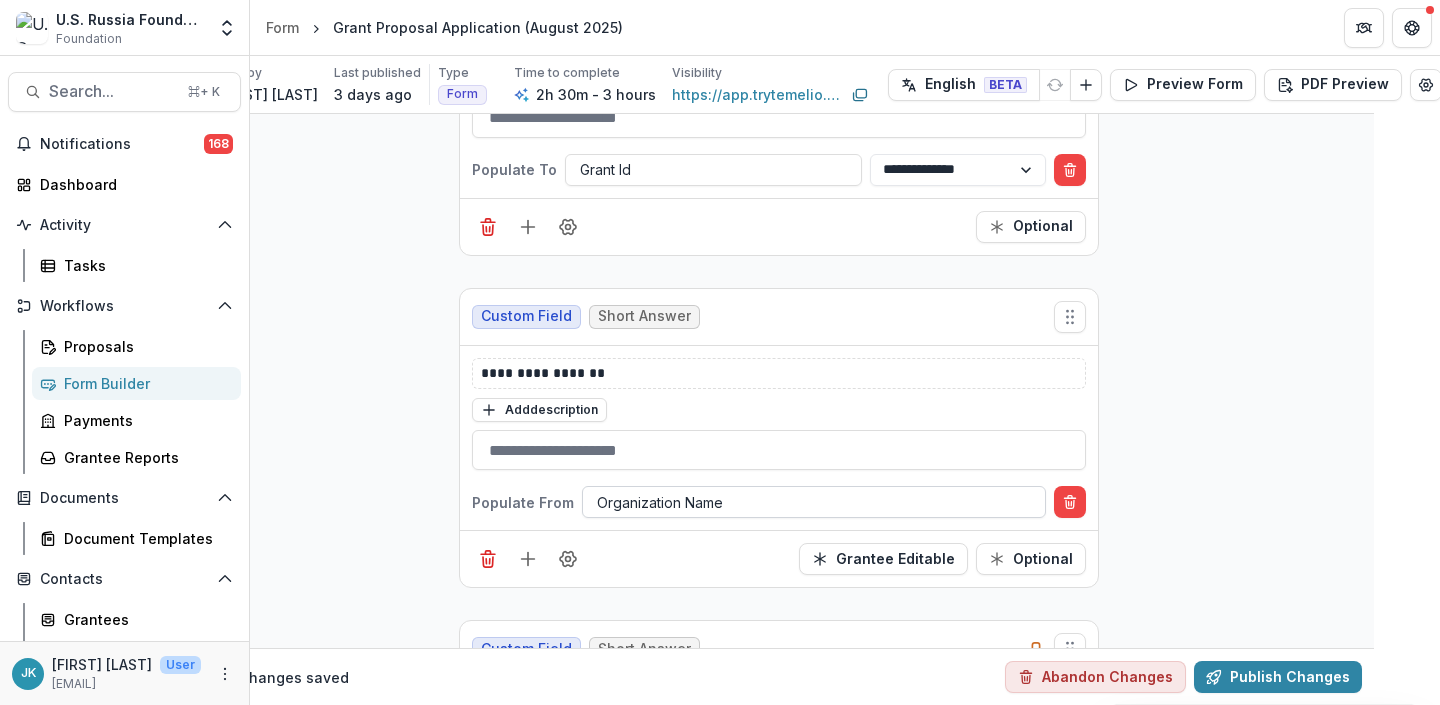 click at bounding box center [814, 502] 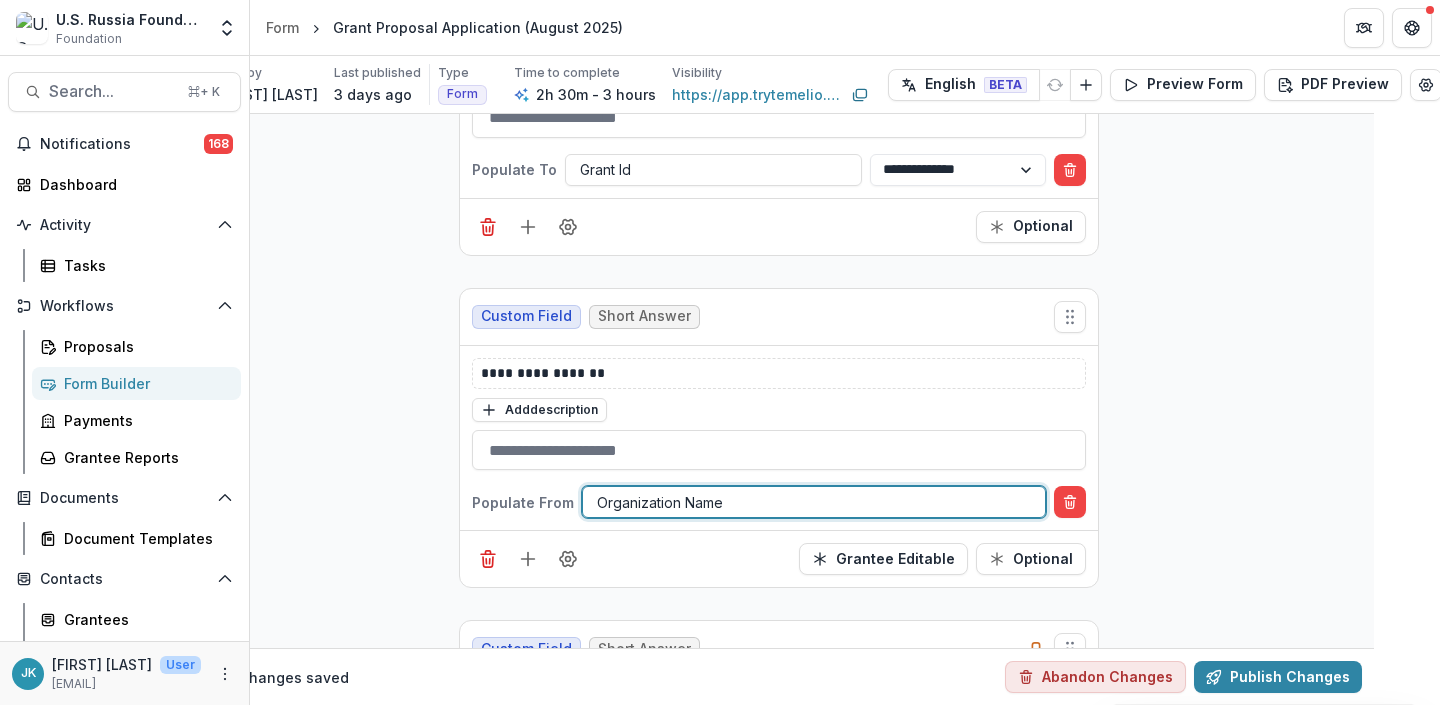 click at bounding box center [814, 502] 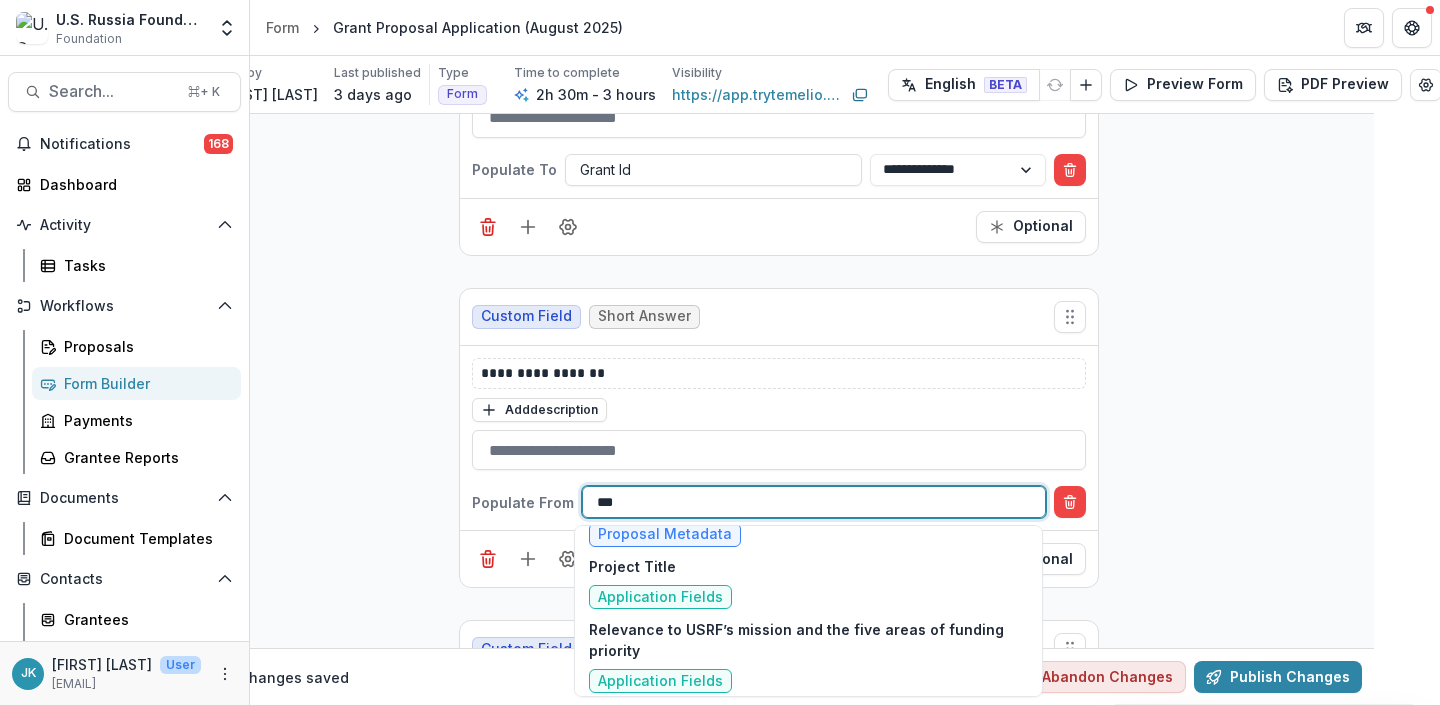 scroll, scrollTop: 0, scrollLeft: 0, axis: both 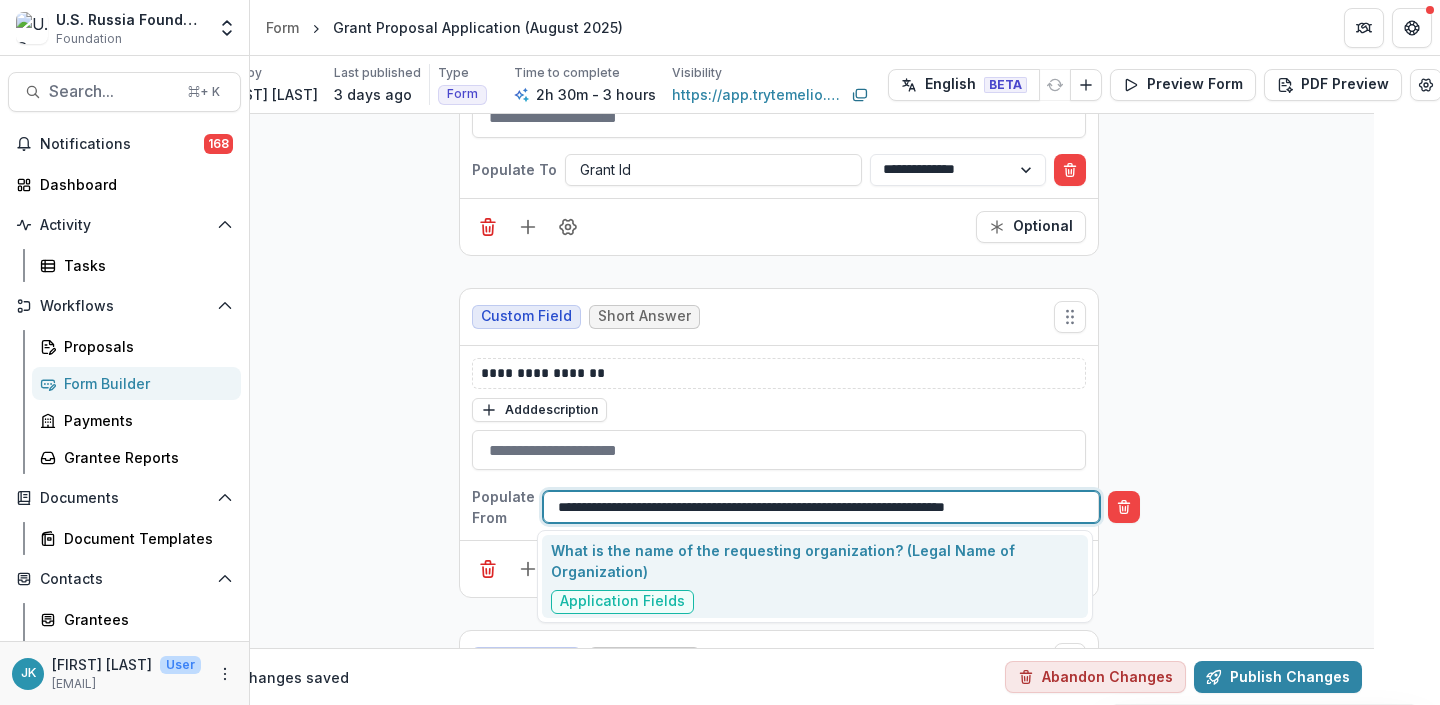 type on "**********" 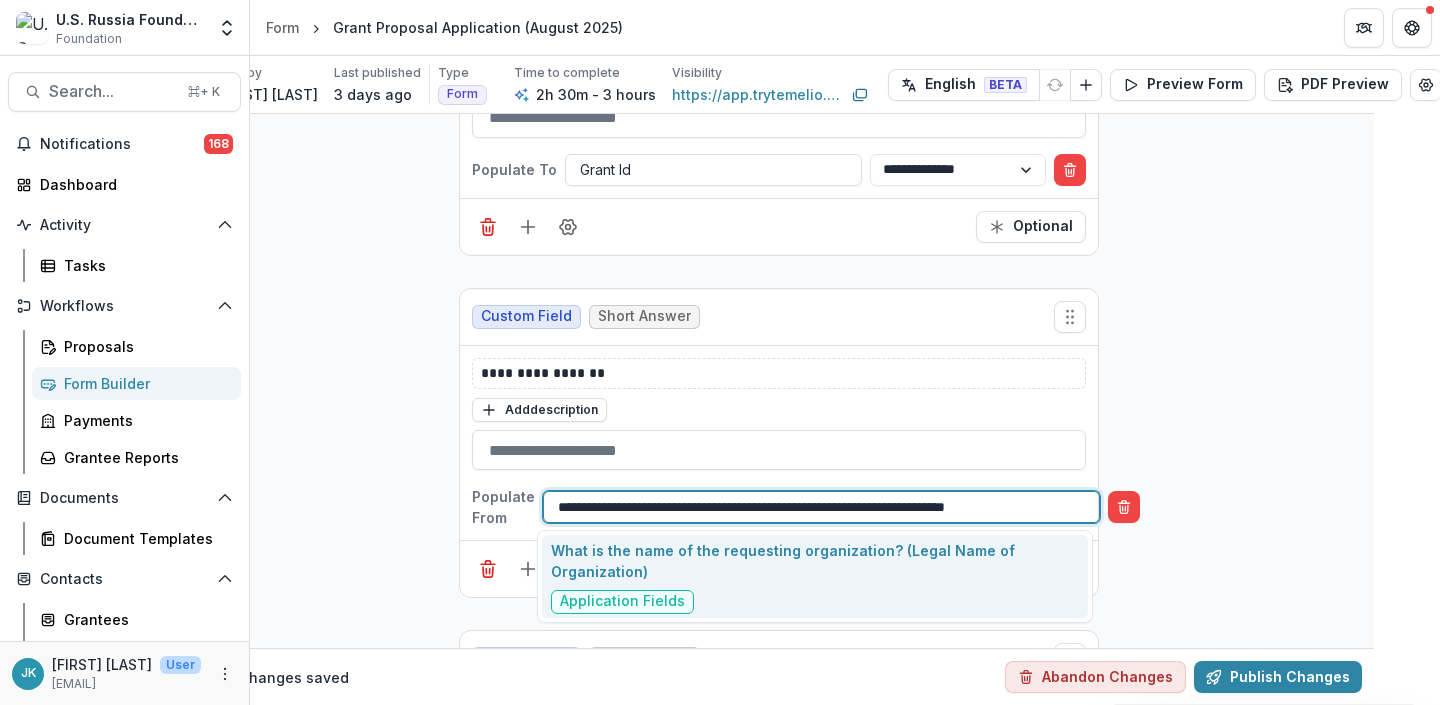 type 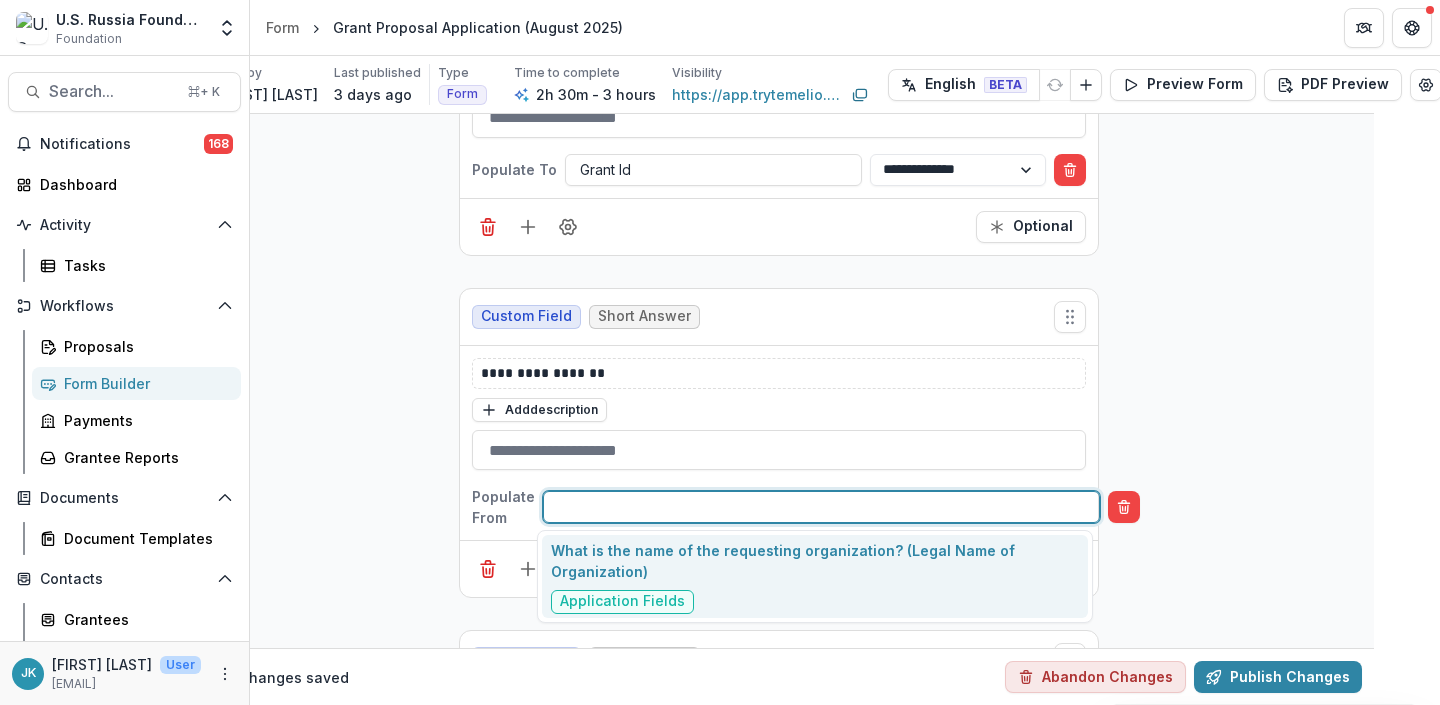 click on "**********" at bounding box center (779, 20409) 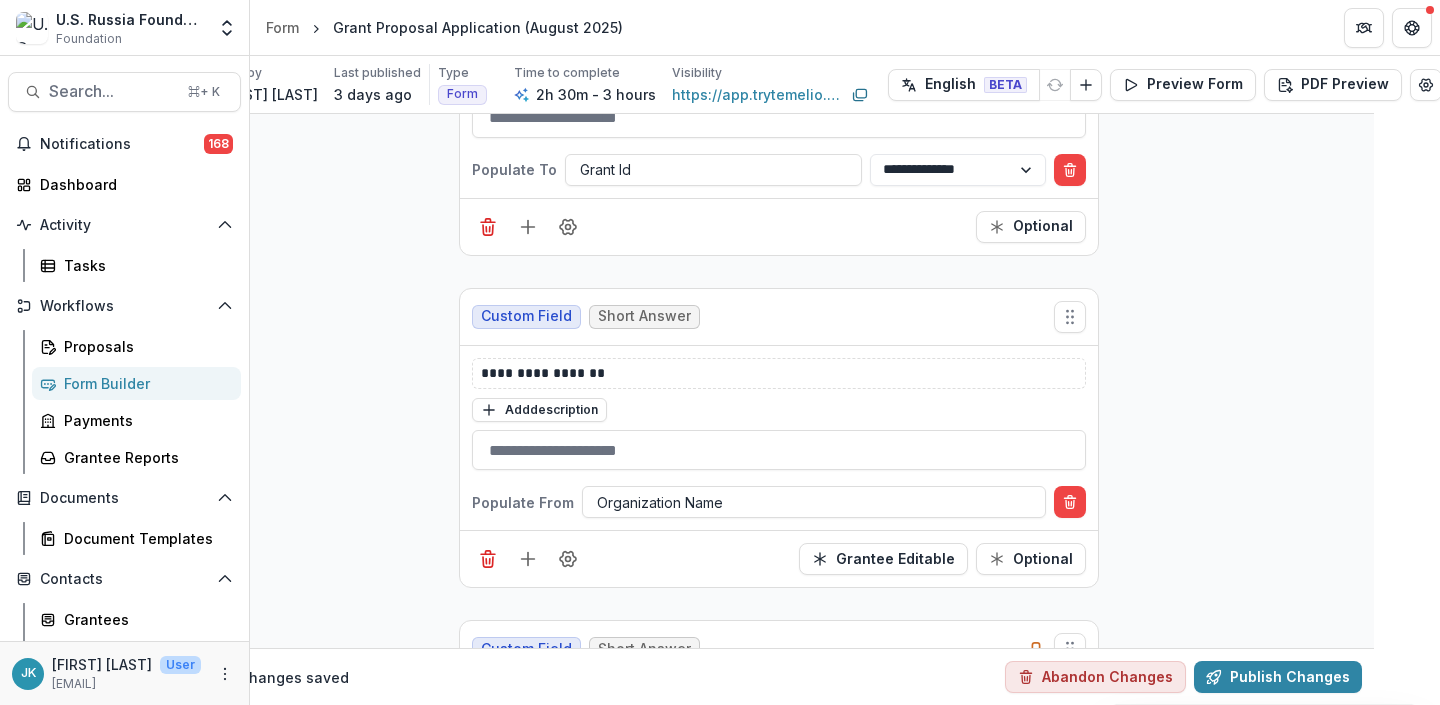 click on "**********" at bounding box center [779, 20404] 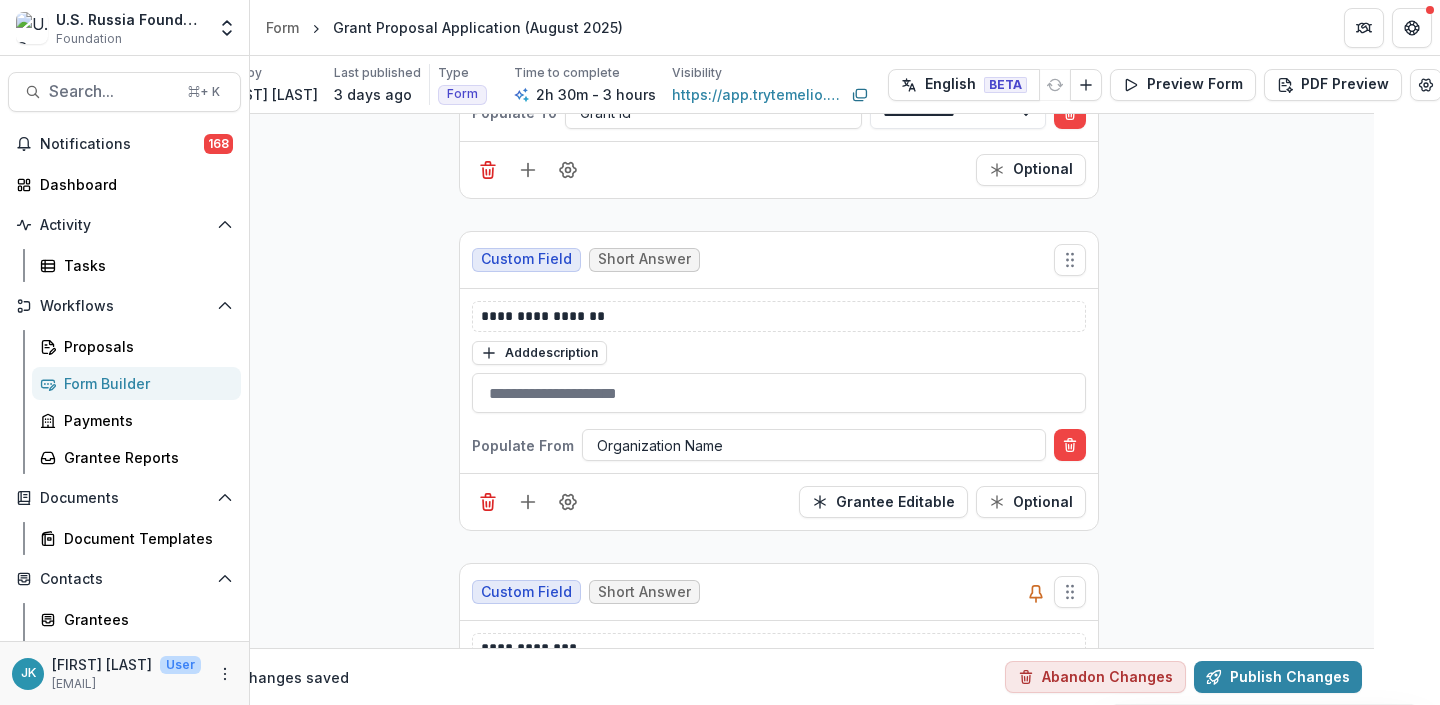 scroll, scrollTop: 754, scrollLeft: 66, axis: both 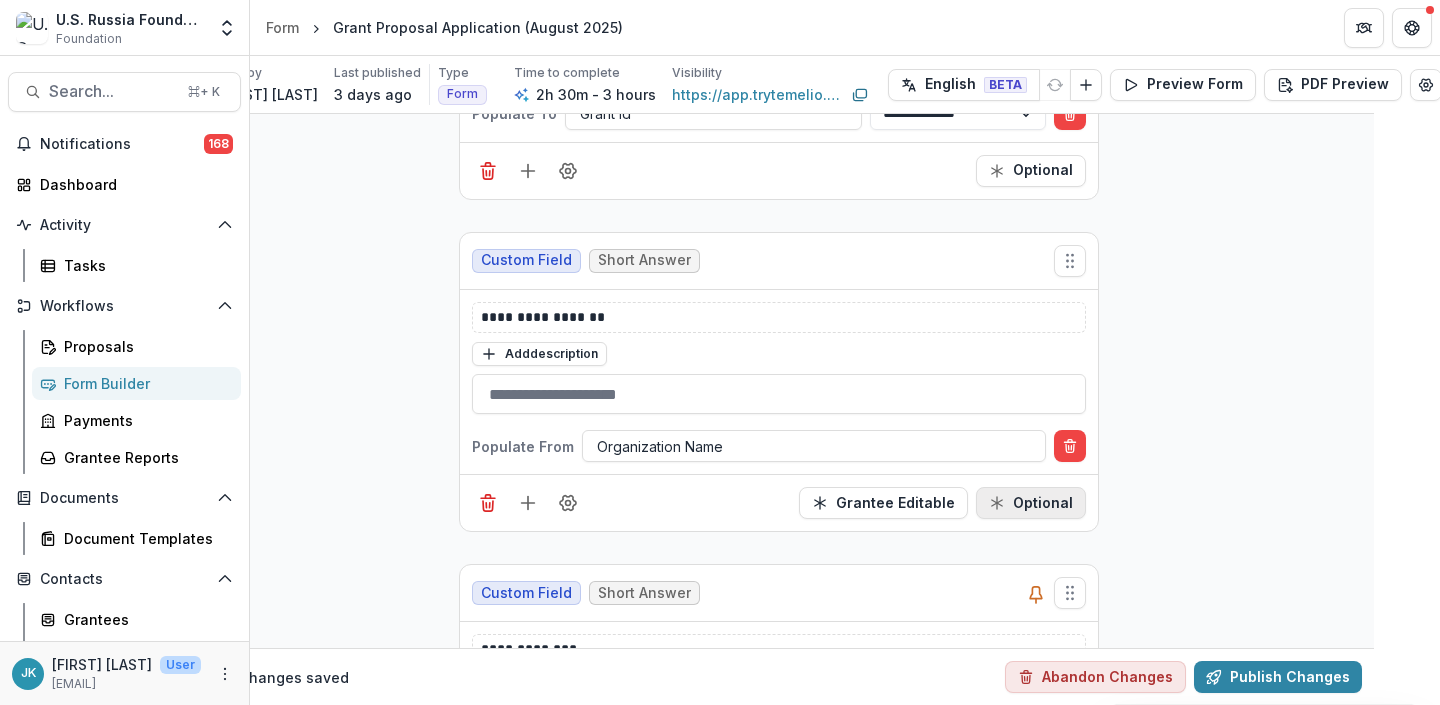 click on "Optional" at bounding box center [1031, 503] 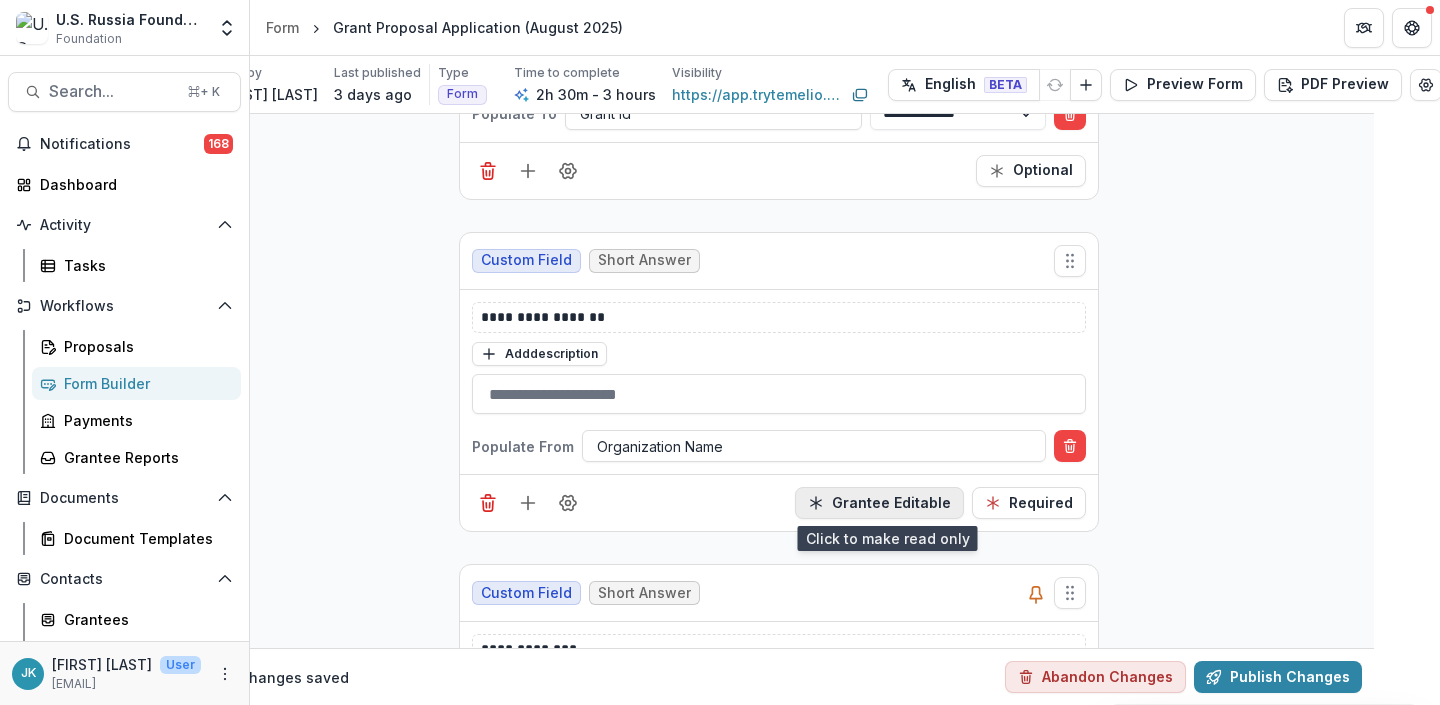 click on "Grantee Editable" at bounding box center [879, 503] 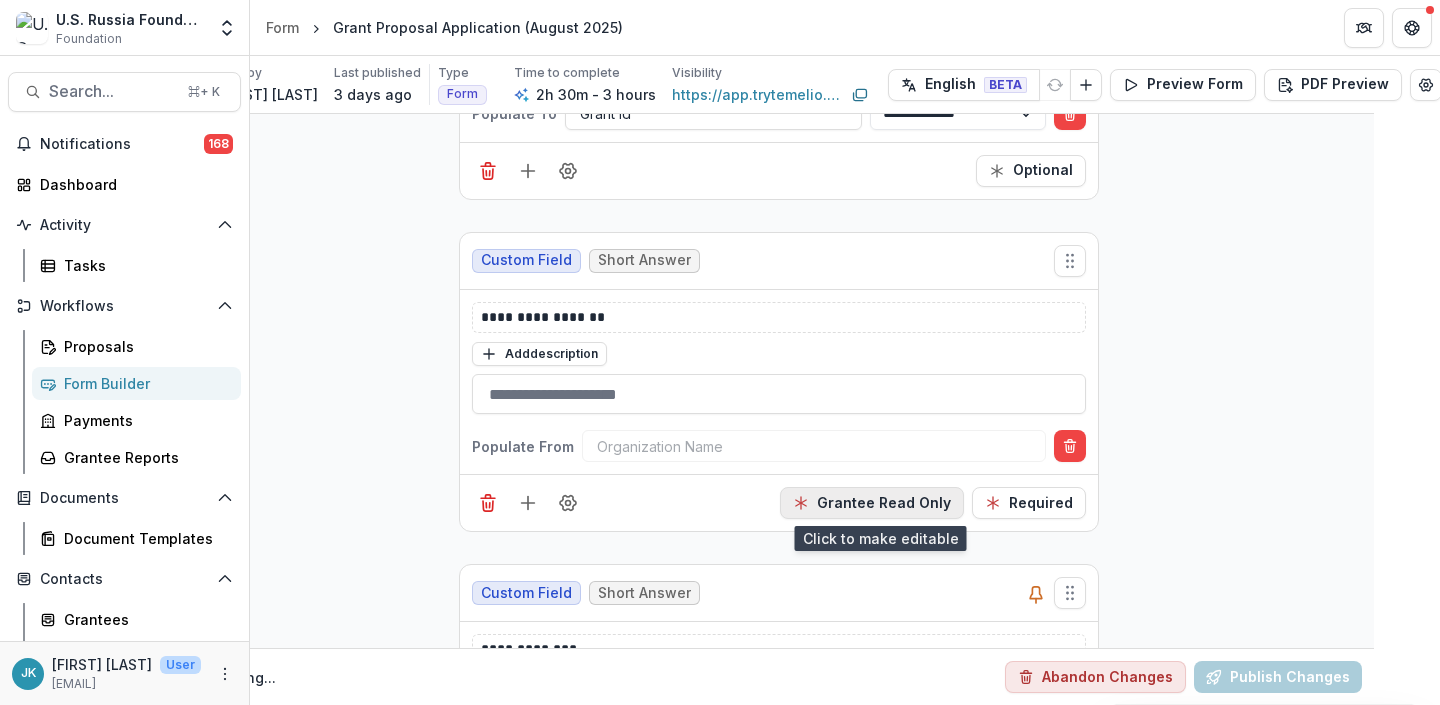 click on "Grantee Read Only" at bounding box center [872, 503] 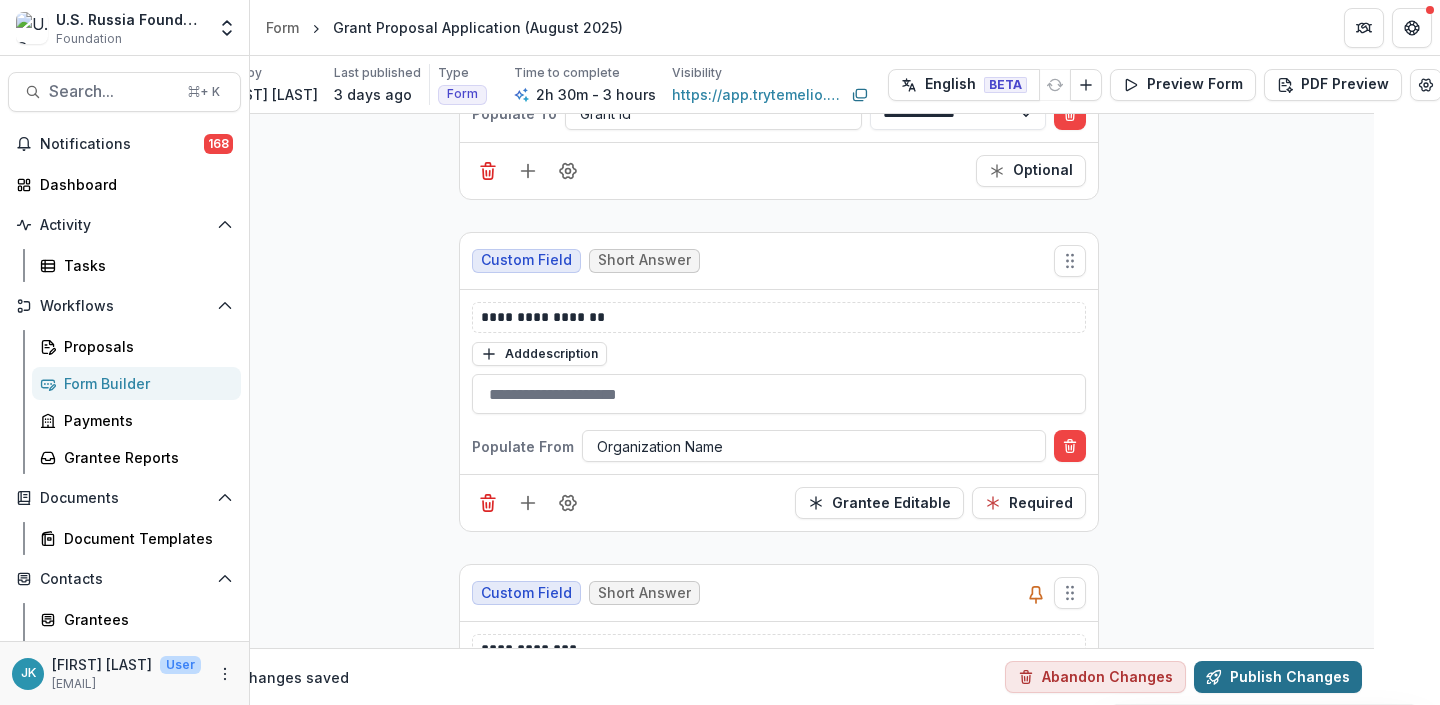 click on "Publish Changes" at bounding box center [1278, 677] 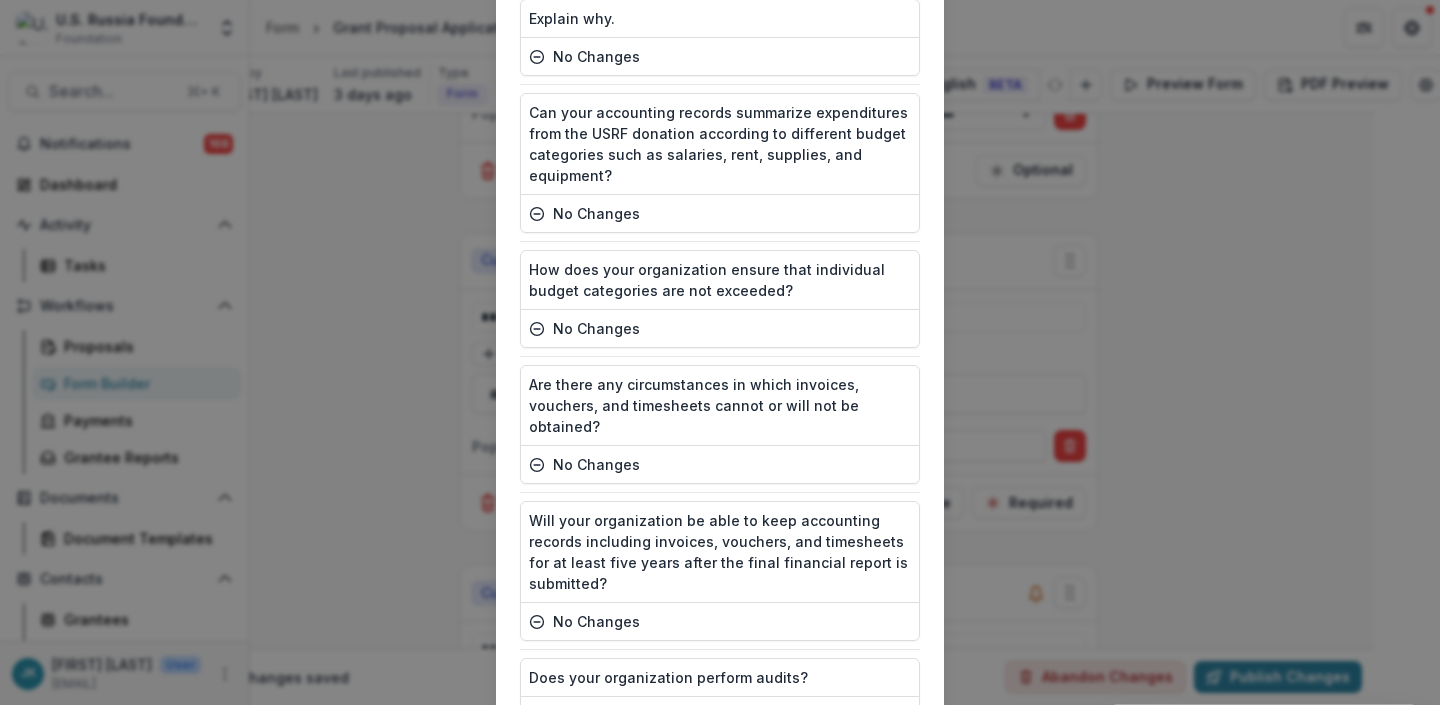 scroll, scrollTop: 8587, scrollLeft: 0, axis: vertical 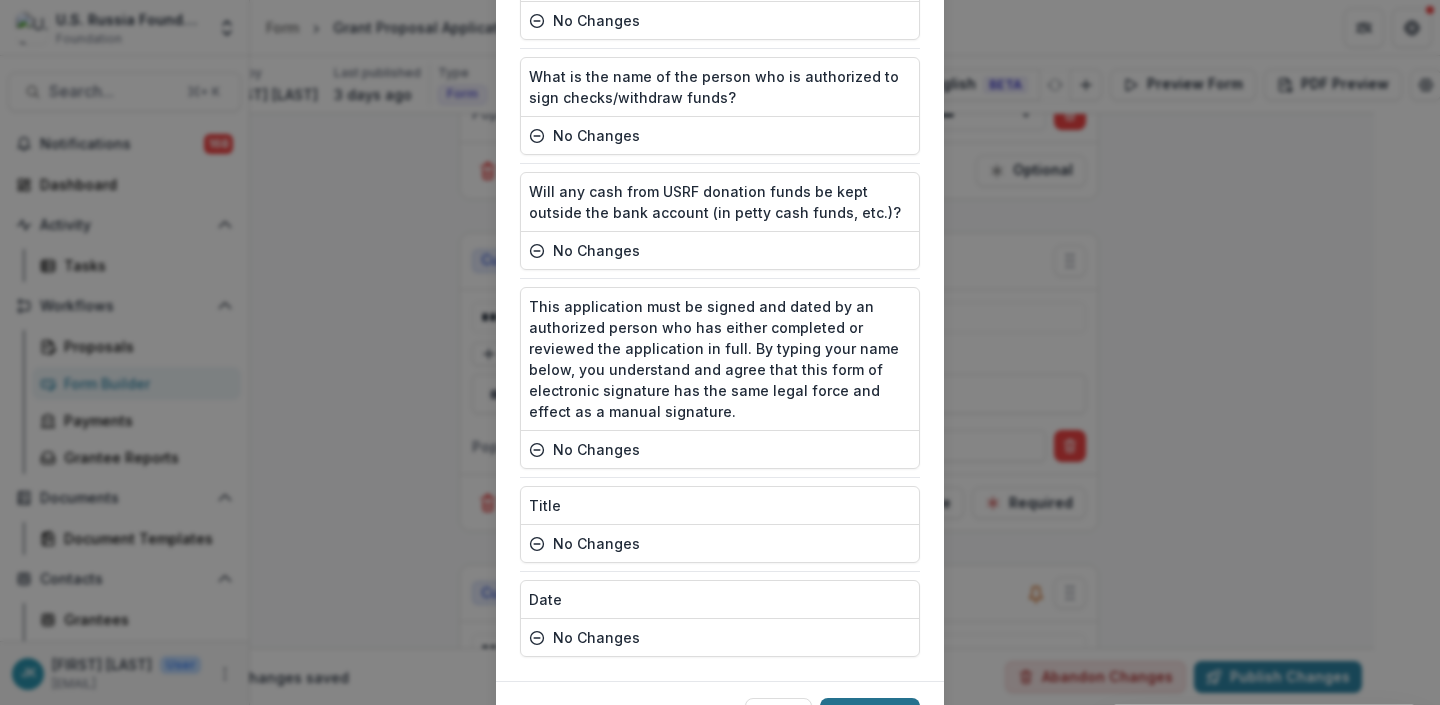 click on "Publish" at bounding box center (870, 714) 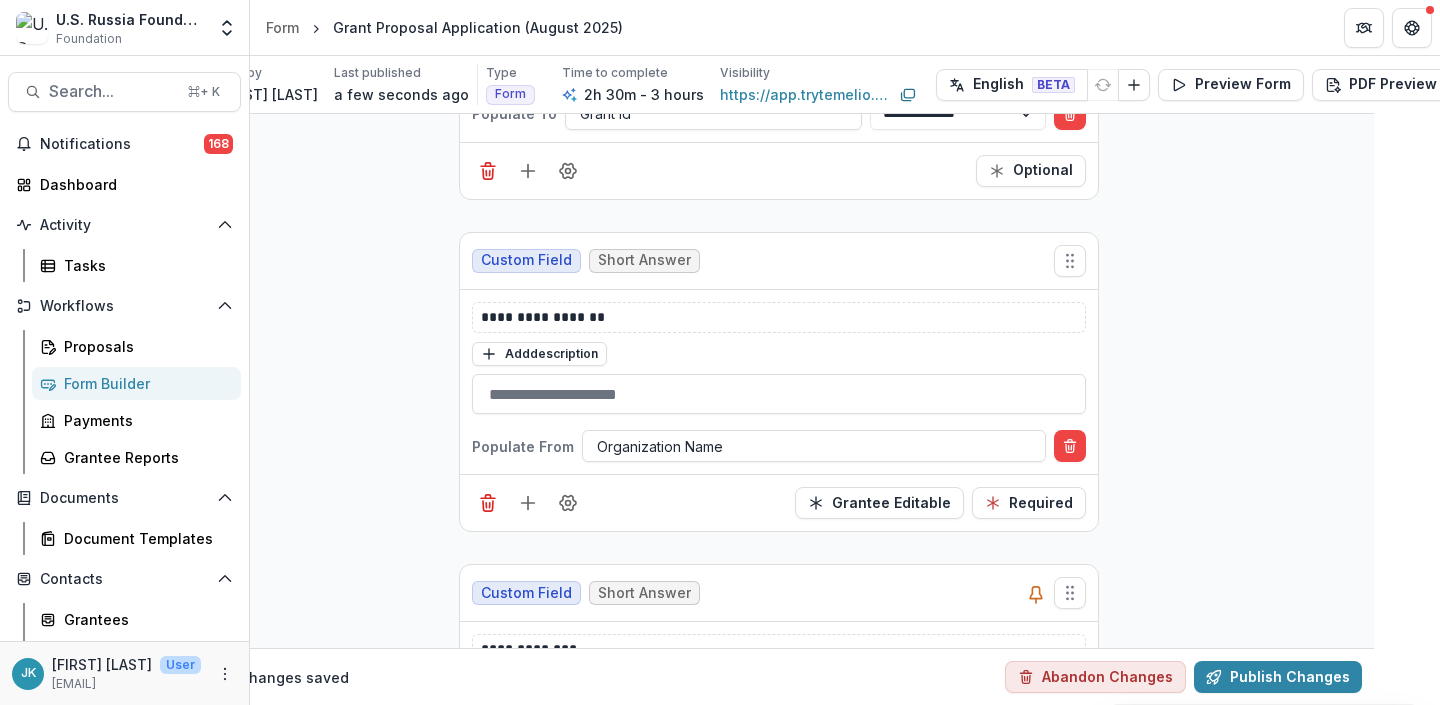click on "**********" at bounding box center (779, 20348) 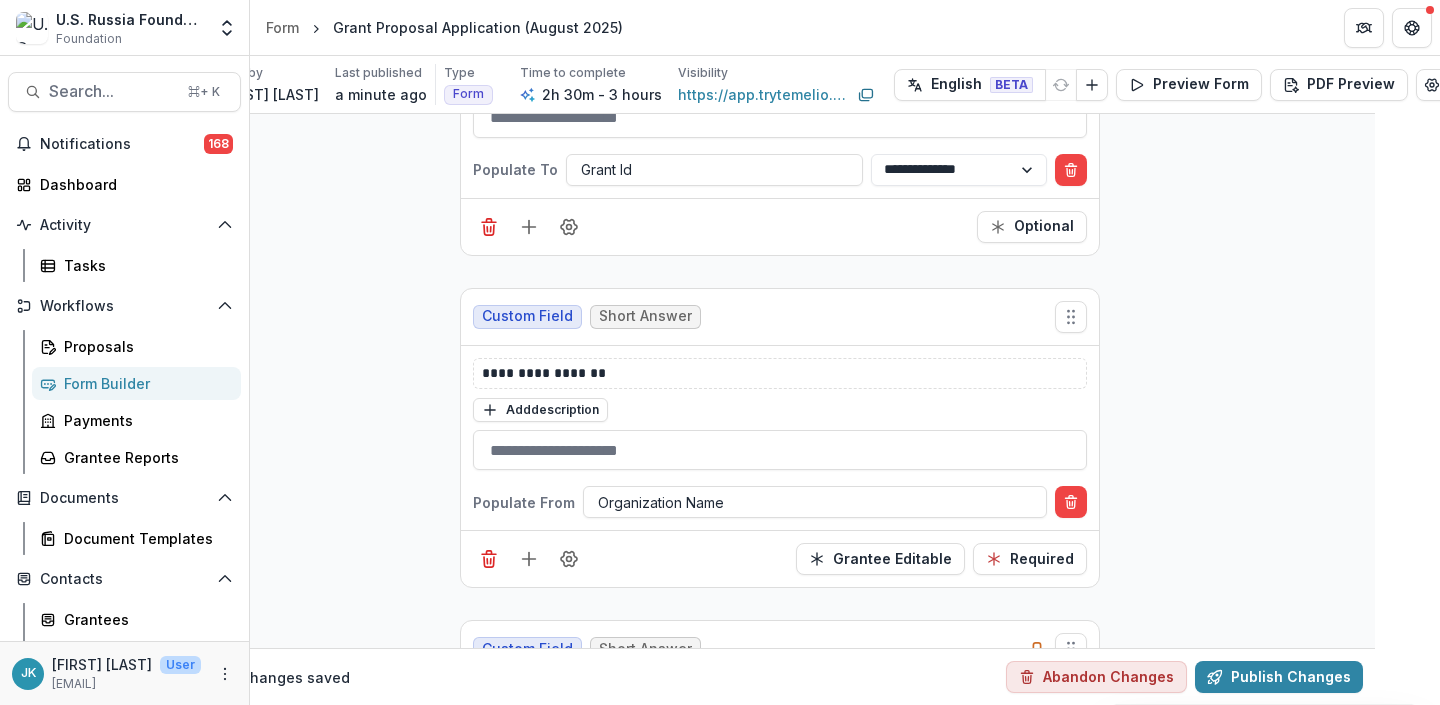 scroll, scrollTop: 11356, scrollLeft: 65, axis: both 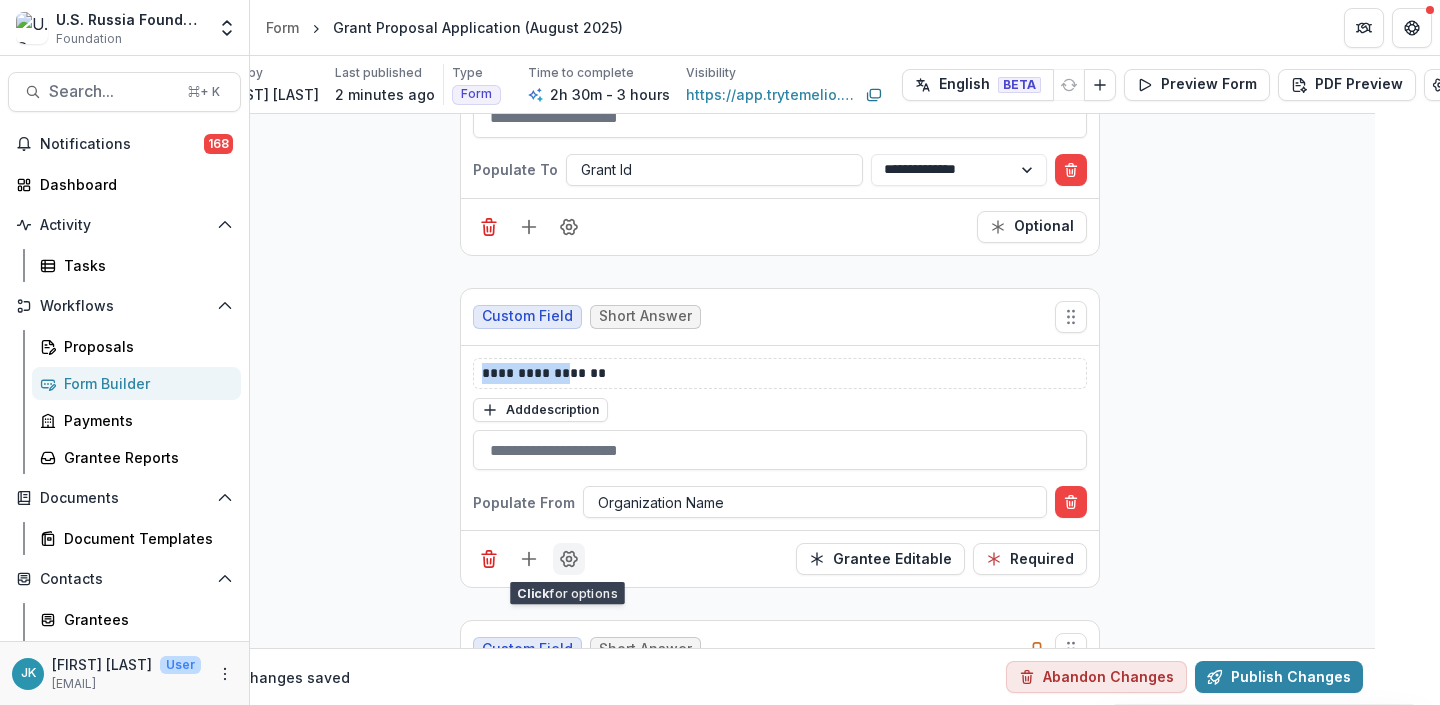 click 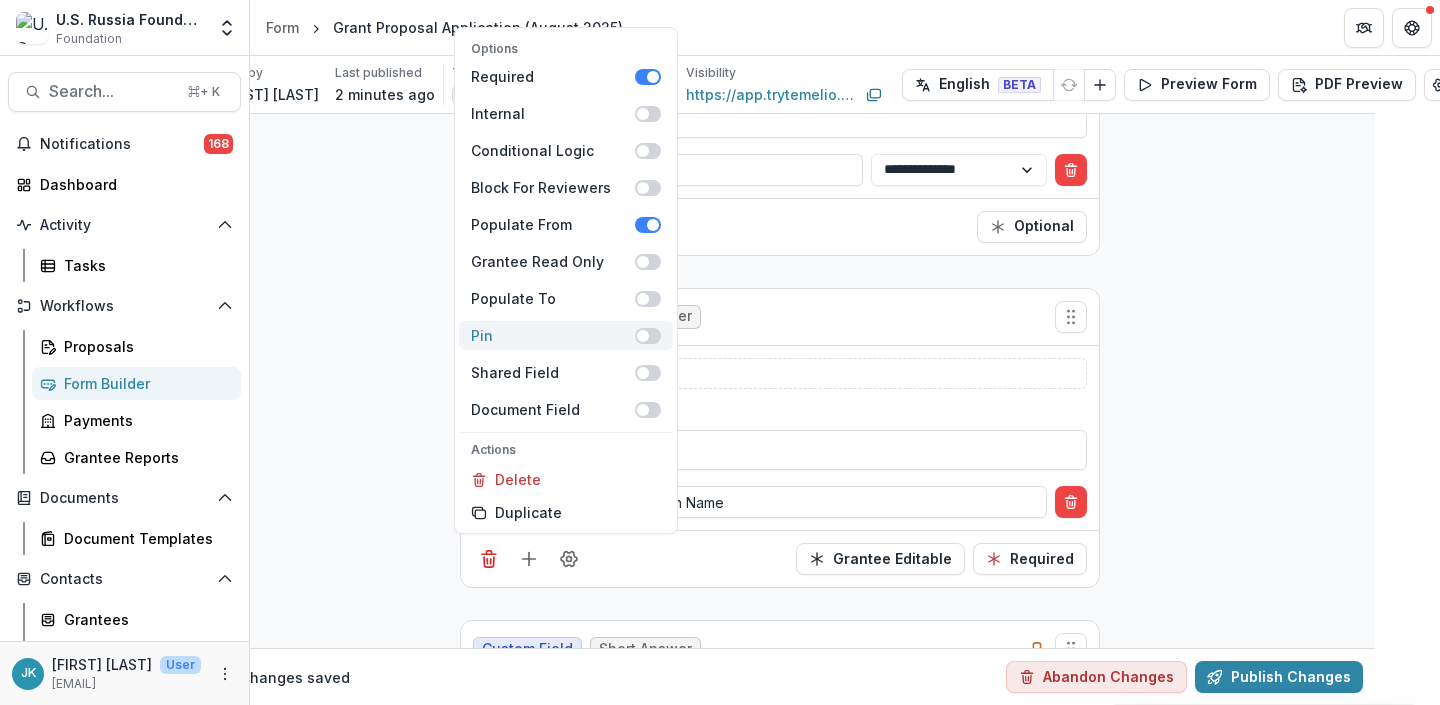 click on "Pin" at bounding box center (566, 335) 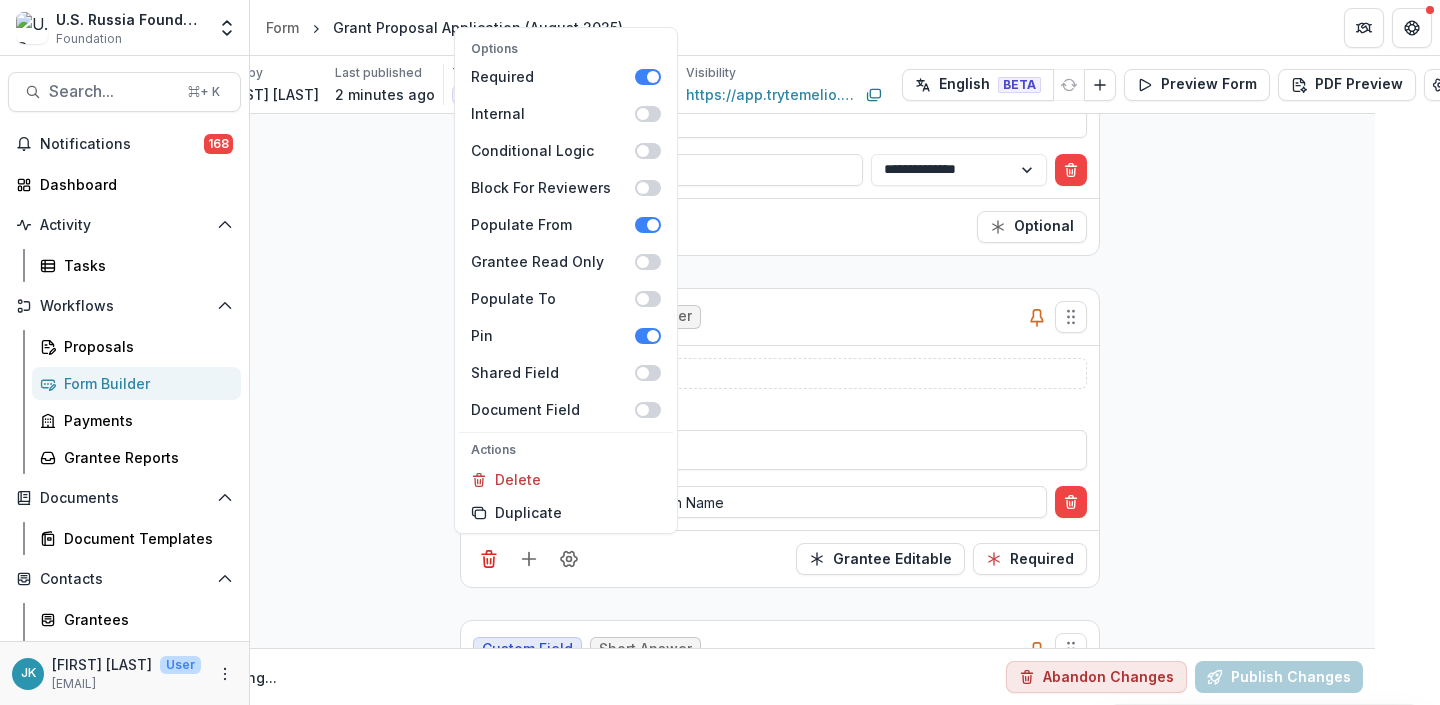 click on "**********" at bounding box center [780, 20404] 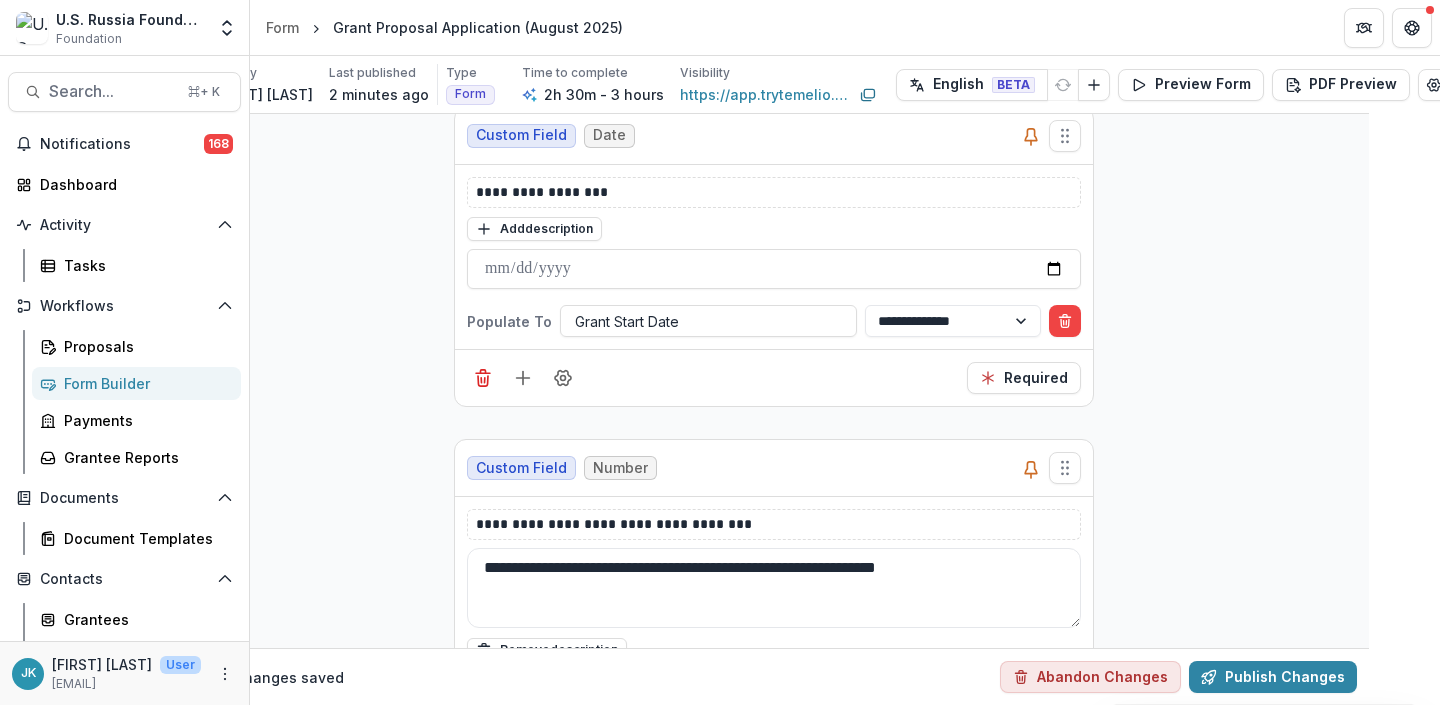 scroll, scrollTop: 1805, scrollLeft: 71, axis: both 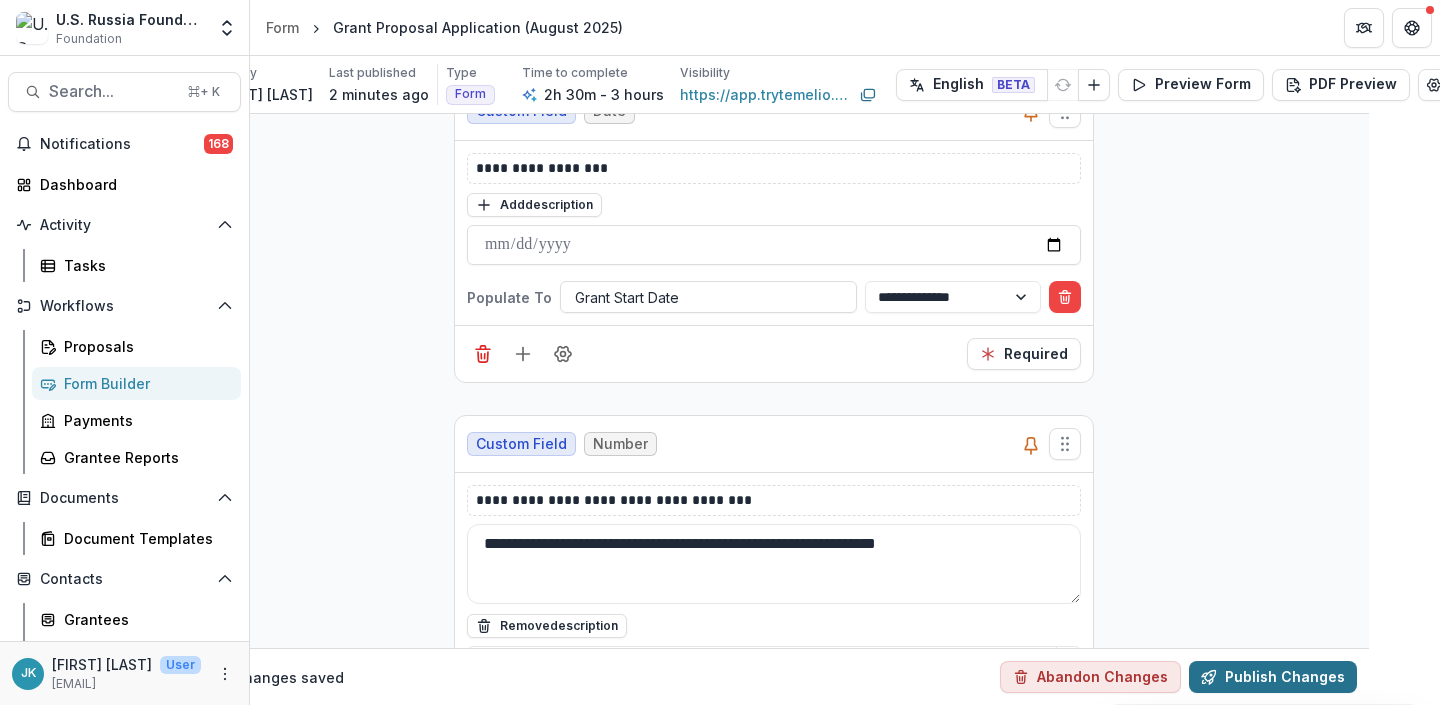 click on "Publish Changes" at bounding box center (1273, 677) 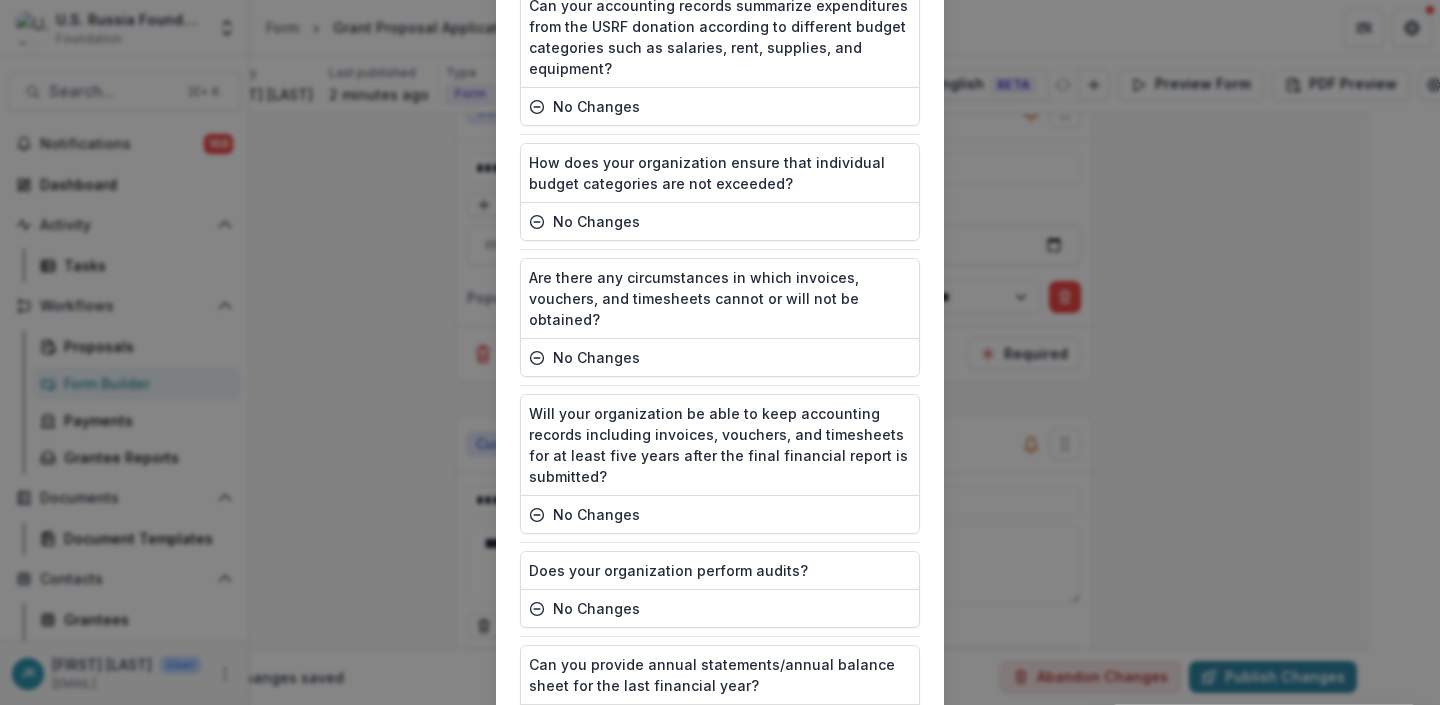 scroll, scrollTop: 8587, scrollLeft: 0, axis: vertical 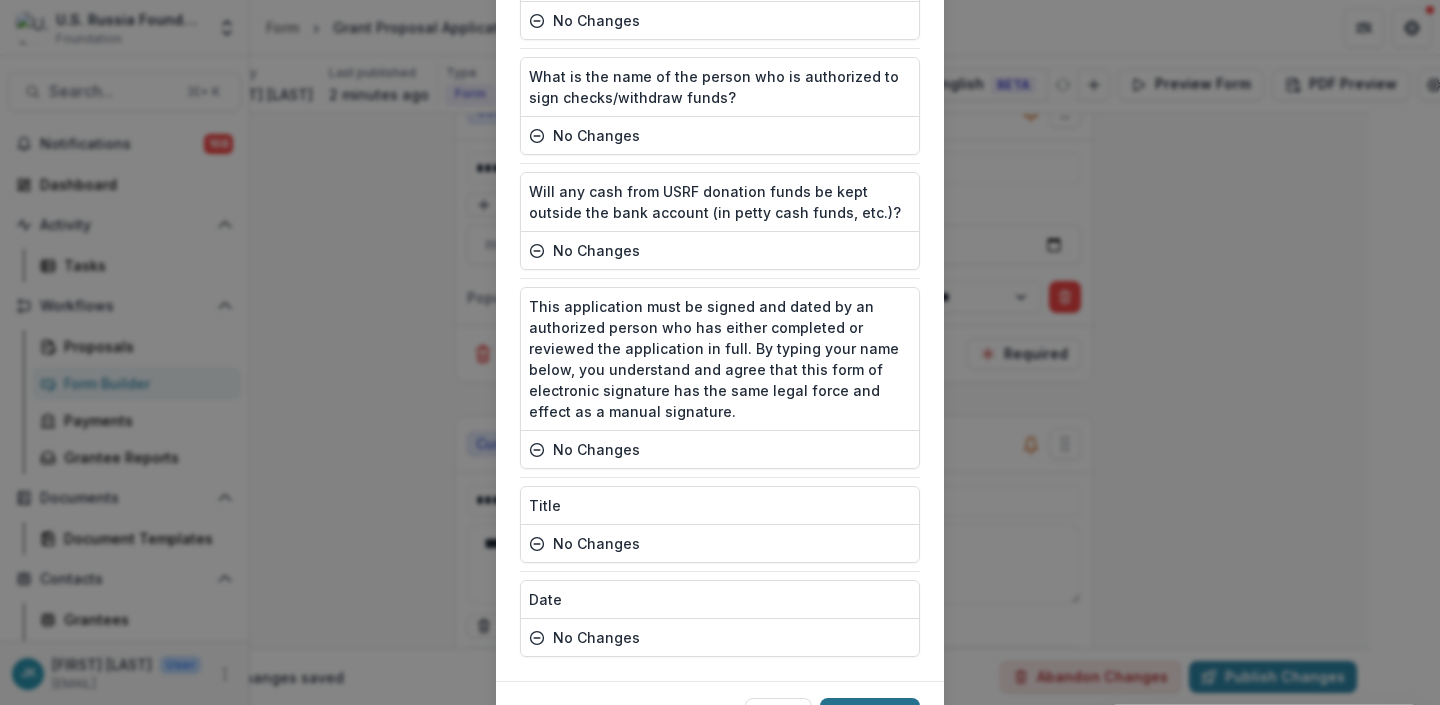 click on "Publish" at bounding box center (870, 714) 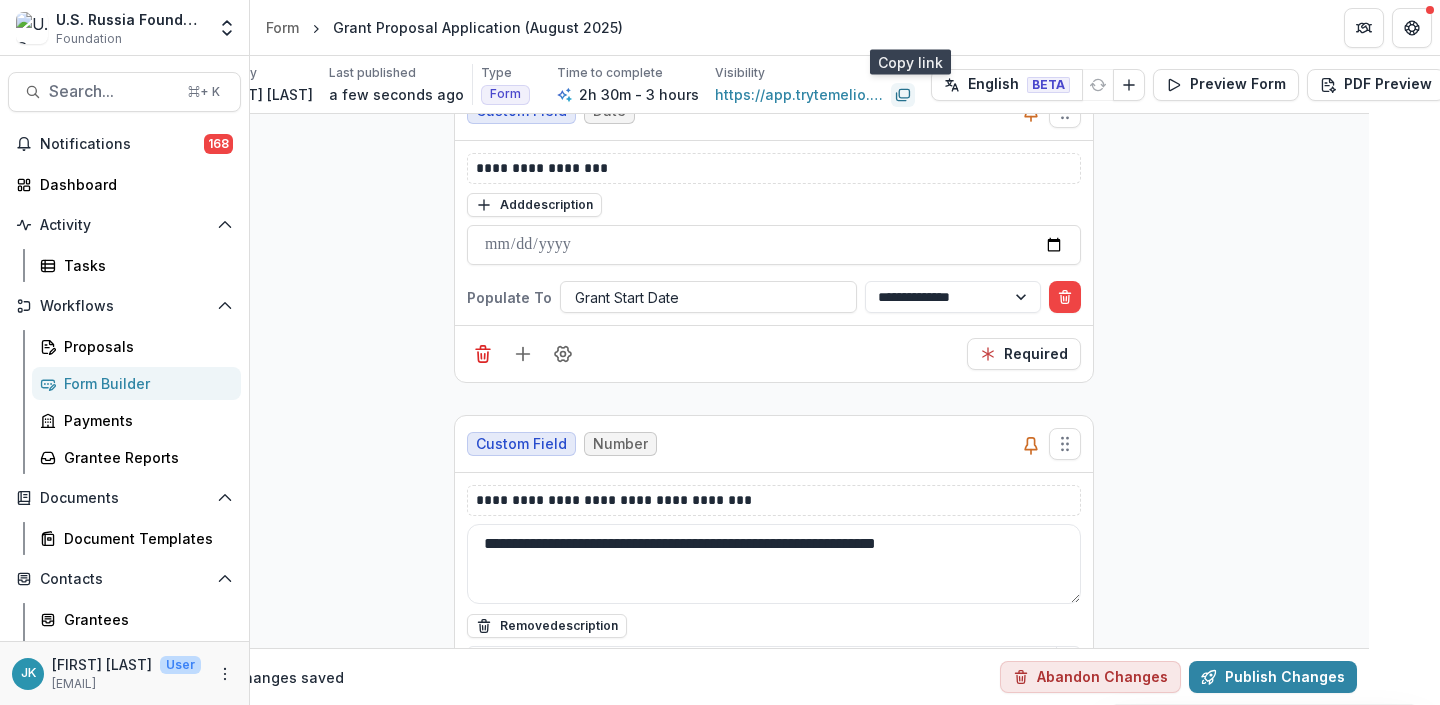 click 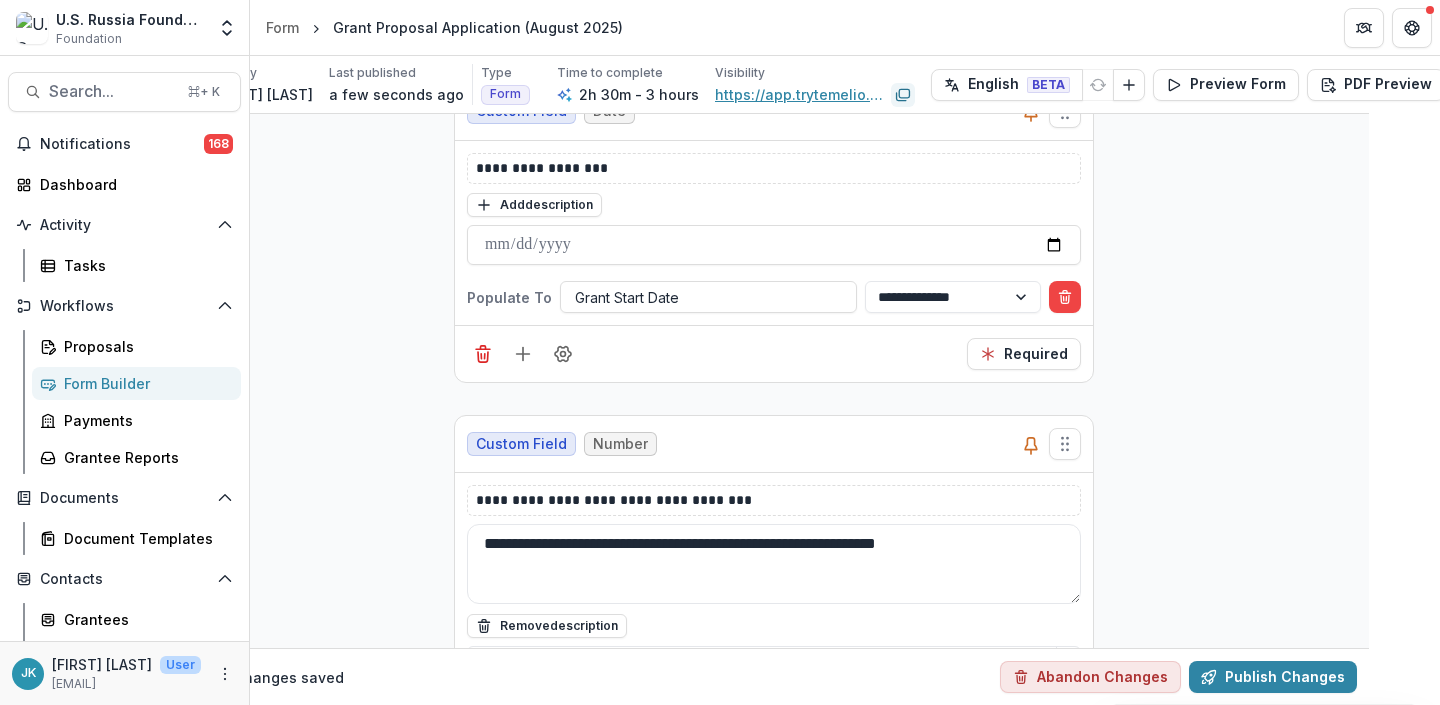 click on "https://app.trytemelio.com/form/2a3899ae-8fbb-42fe-870d-4cf4b8f67c93" at bounding box center [799, 94] 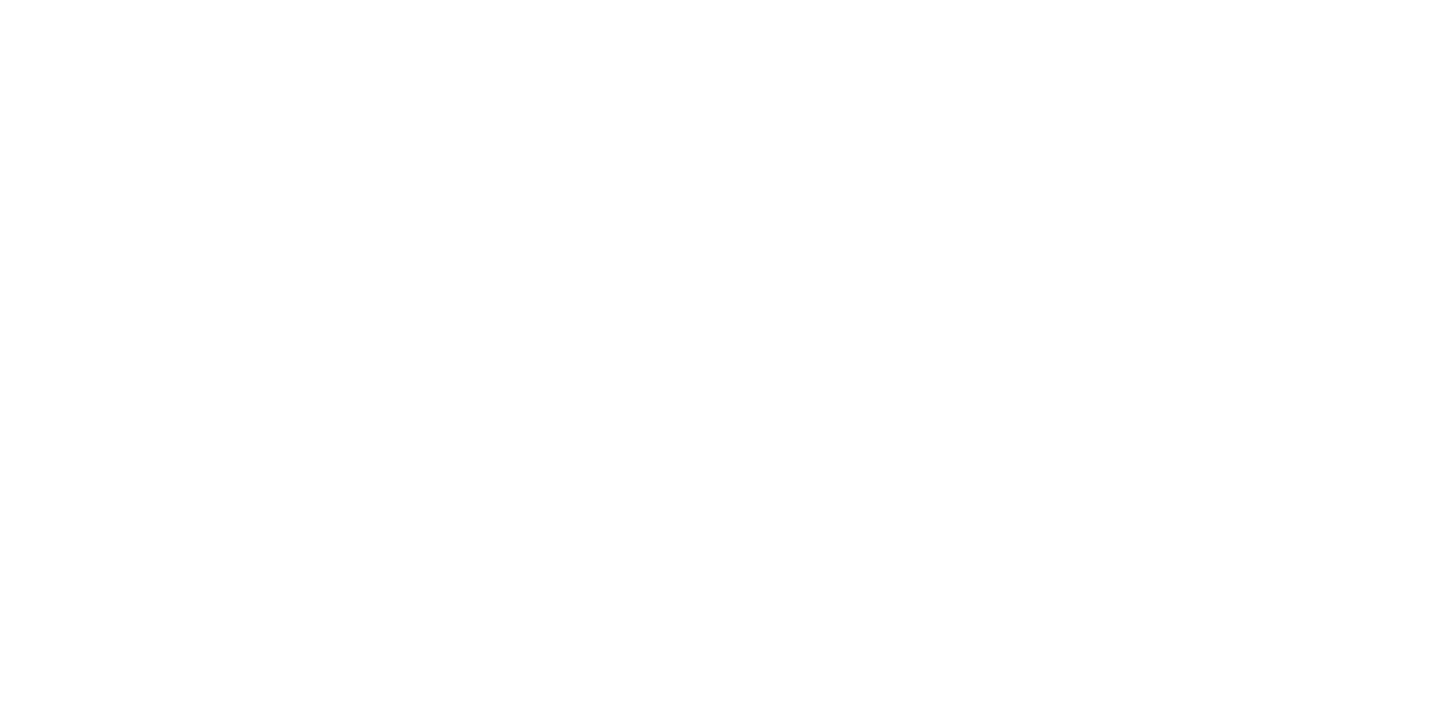 scroll, scrollTop: 0, scrollLeft: 0, axis: both 